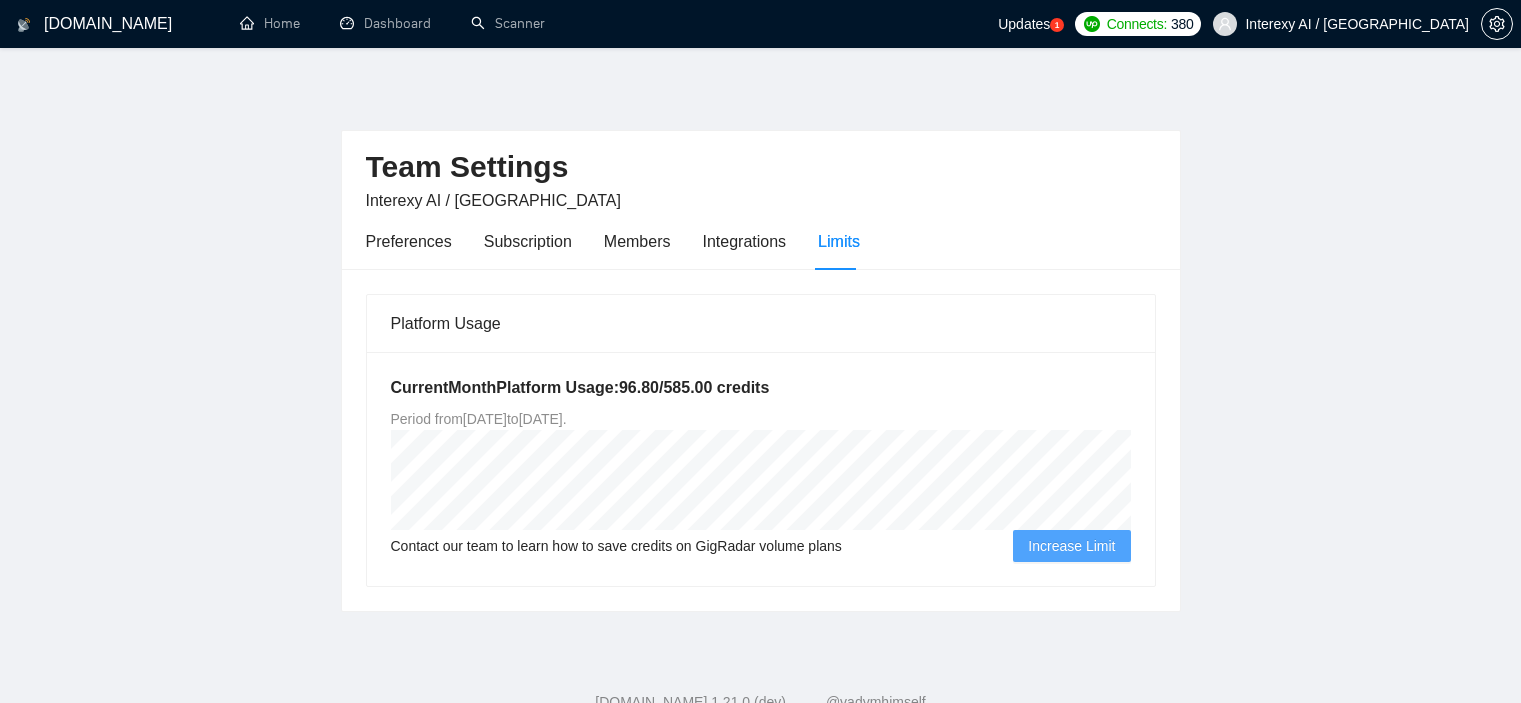 scroll, scrollTop: 0, scrollLeft: 0, axis: both 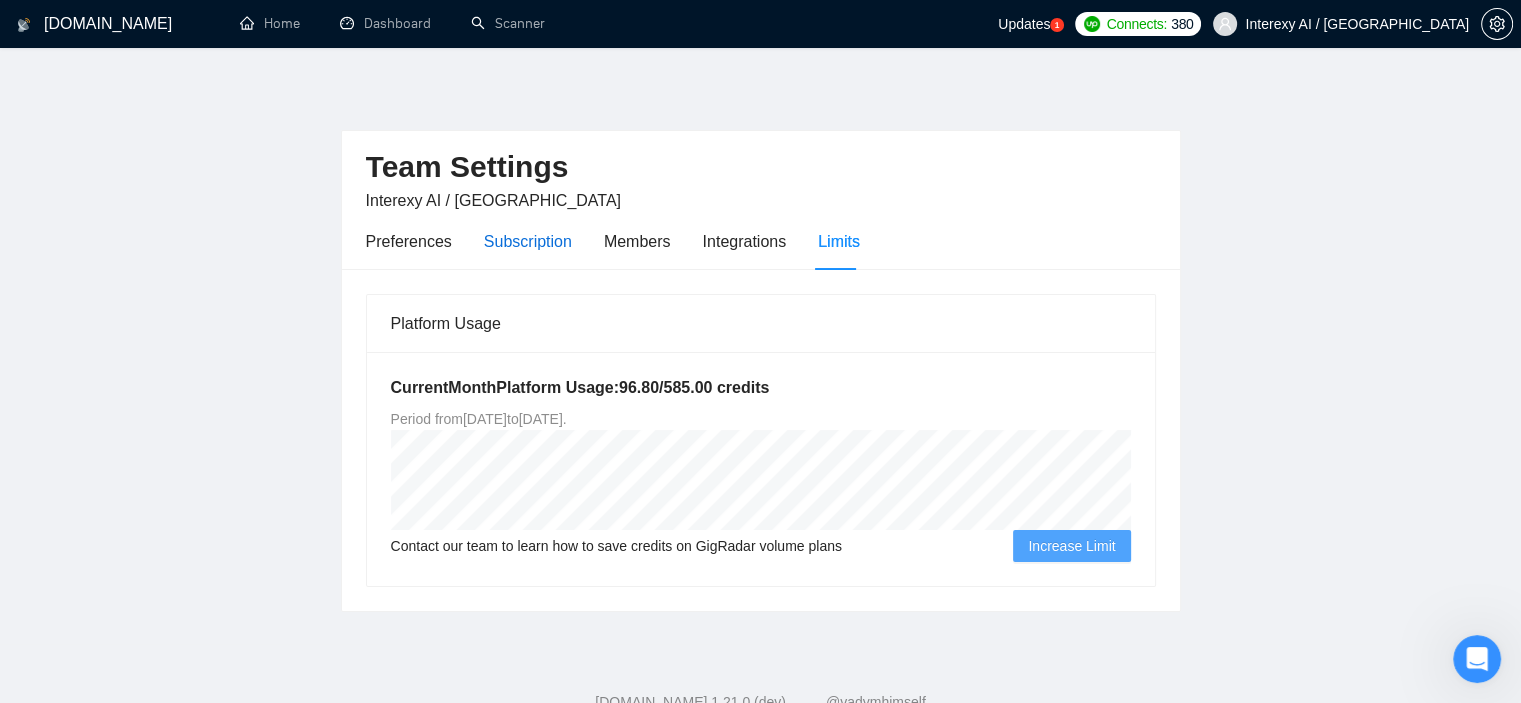 click on "Subscription" at bounding box center (528, 241) 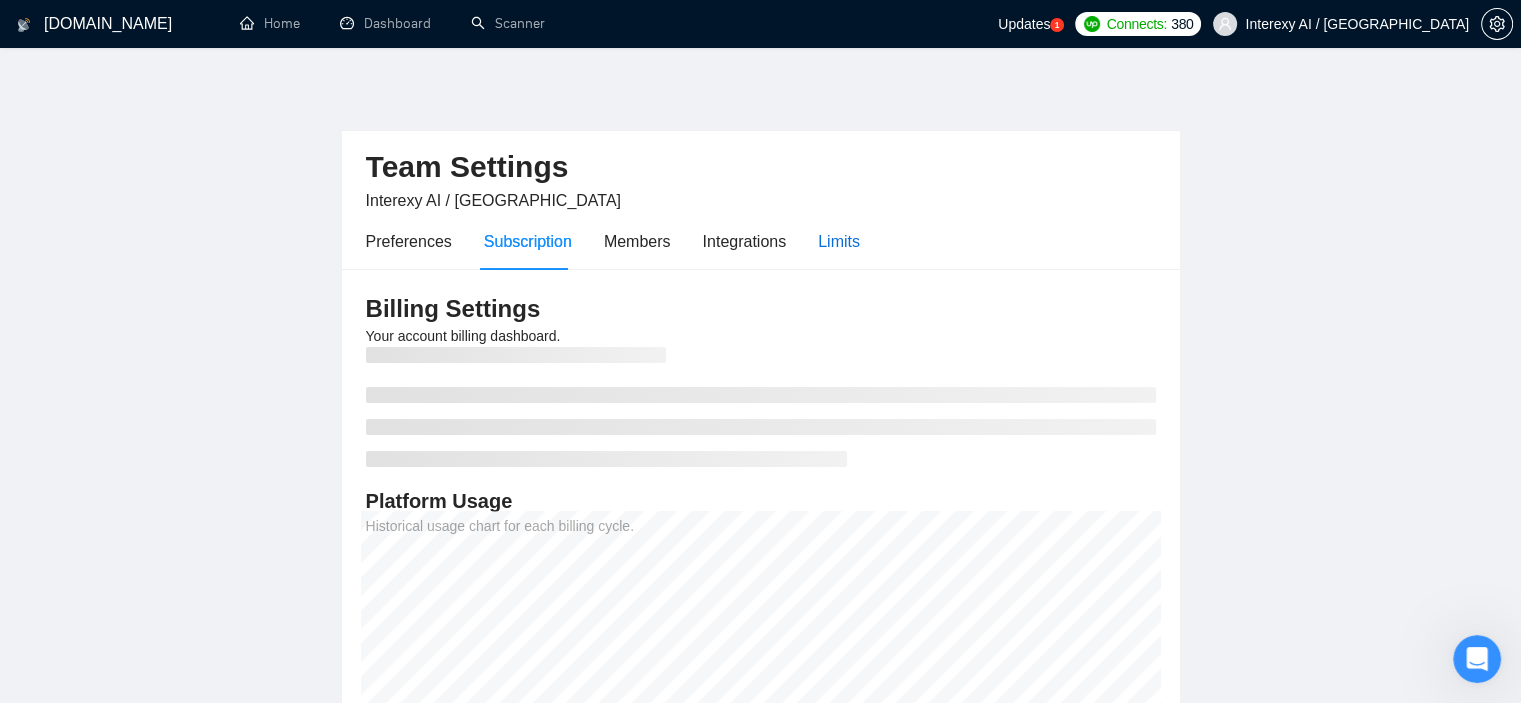 click on "Limits" at bounding box center [839, 241] 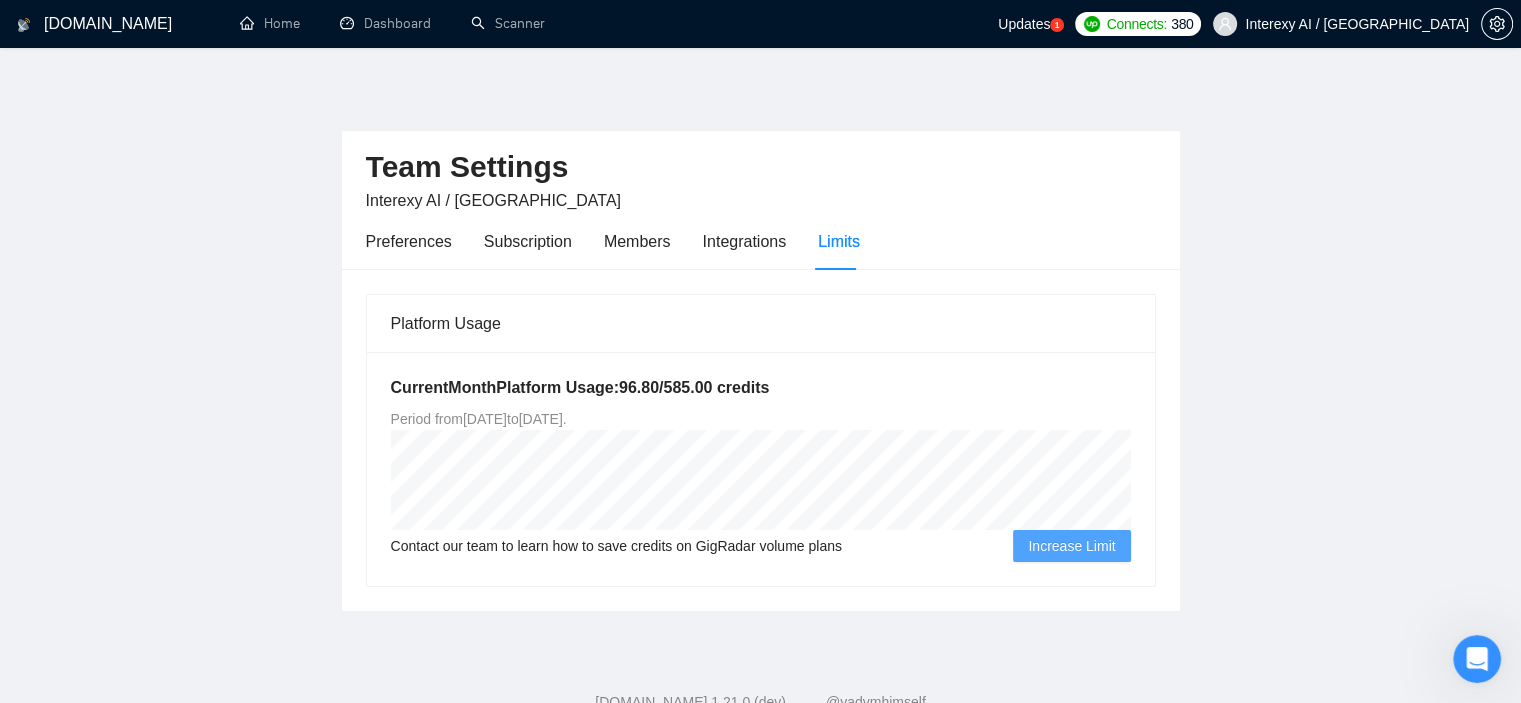 click on "Interexy AI / [GEOGRAPHIC_DATA]" at bounding box center (493, 200) 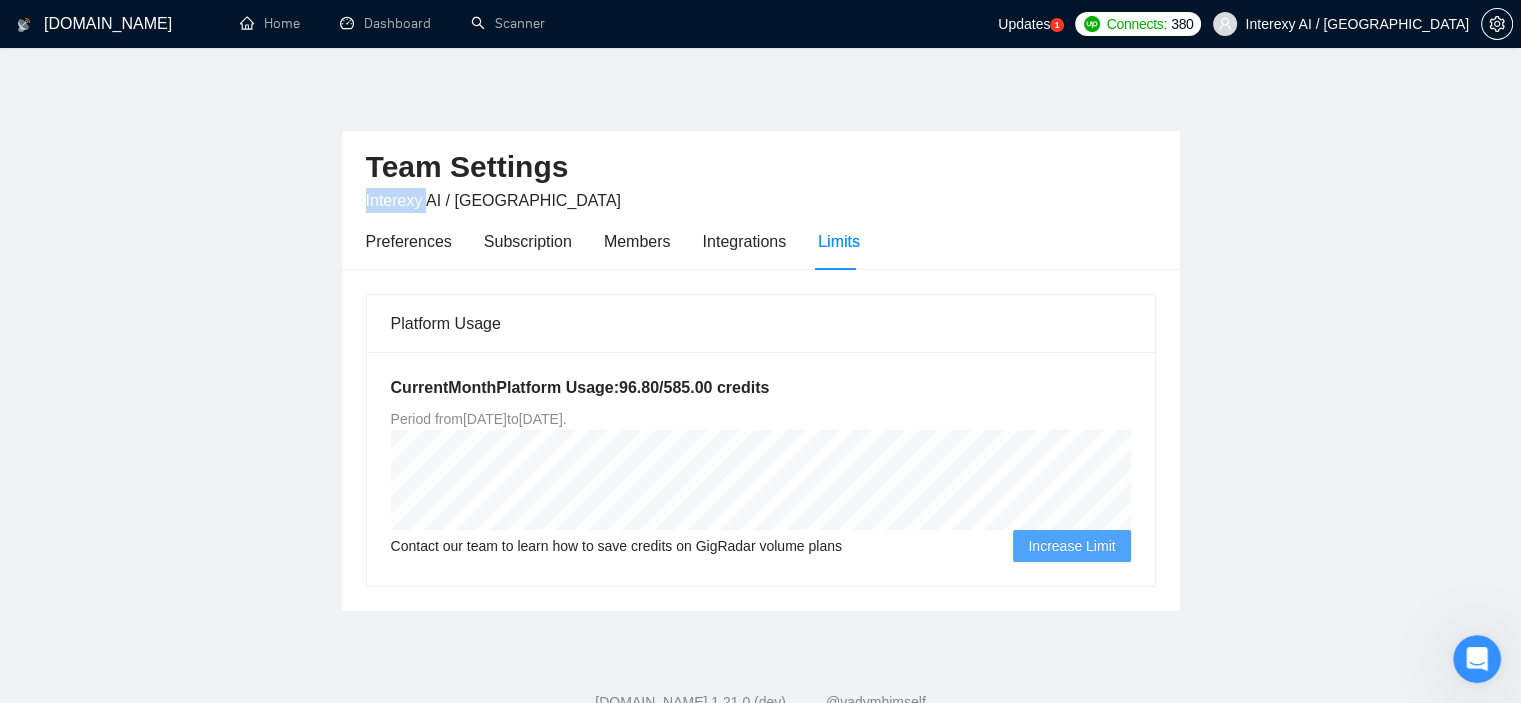 click on "Interexy AI / [GEOGRAPHIC_DATA]" at bounding box center [493, 200] 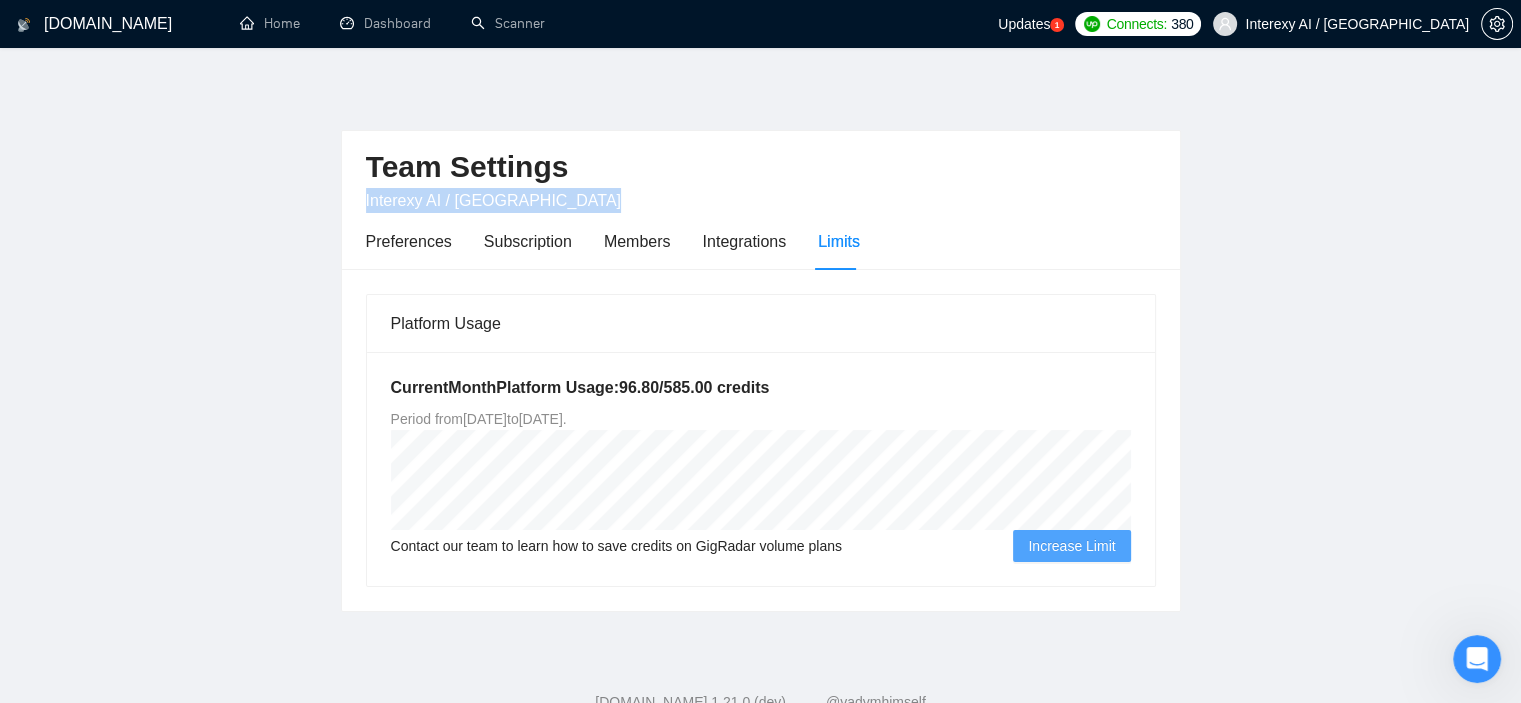 click on "Interexy AI / [GEOGRAPHIC_DATA]" at bounding box center [493, 200] 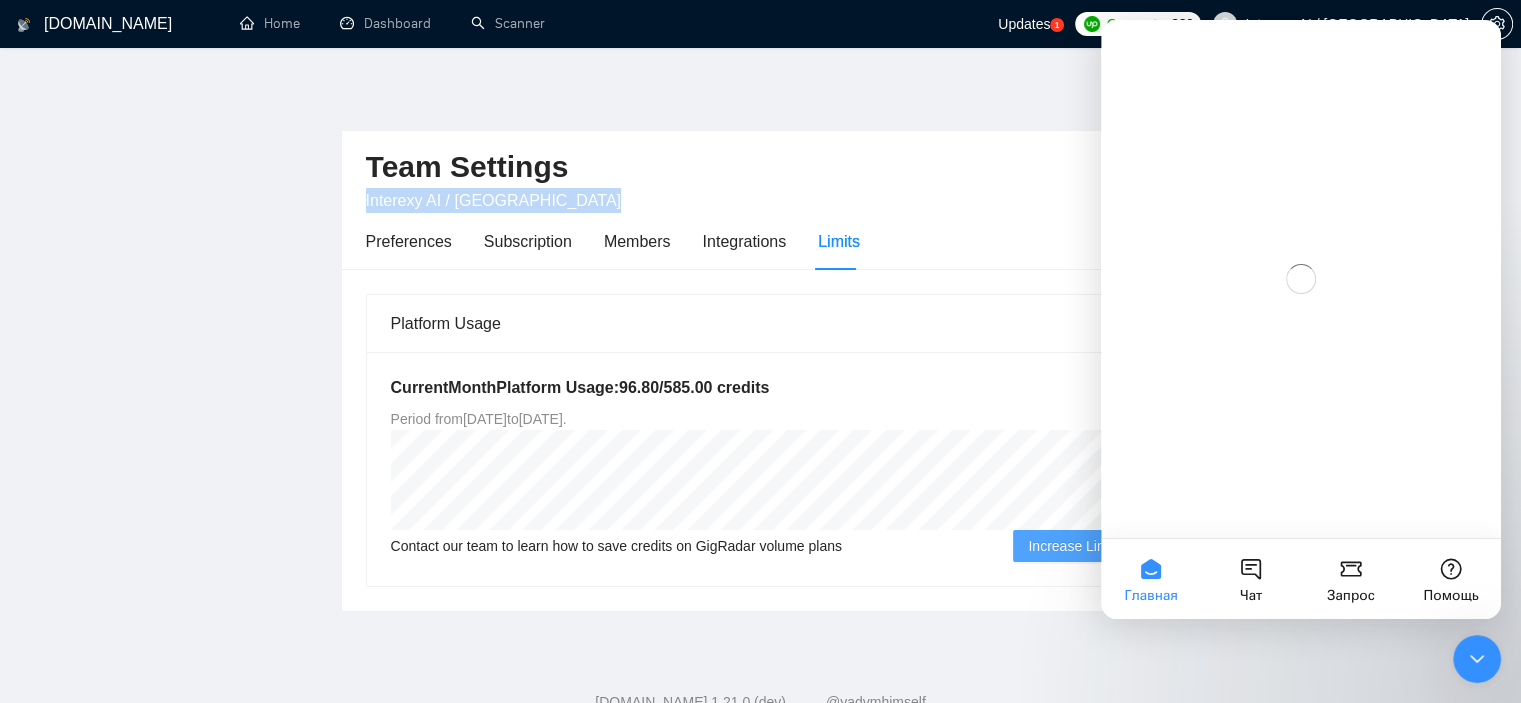 scroll, scrollTop: 0, scrollLeft: 0, axis: both 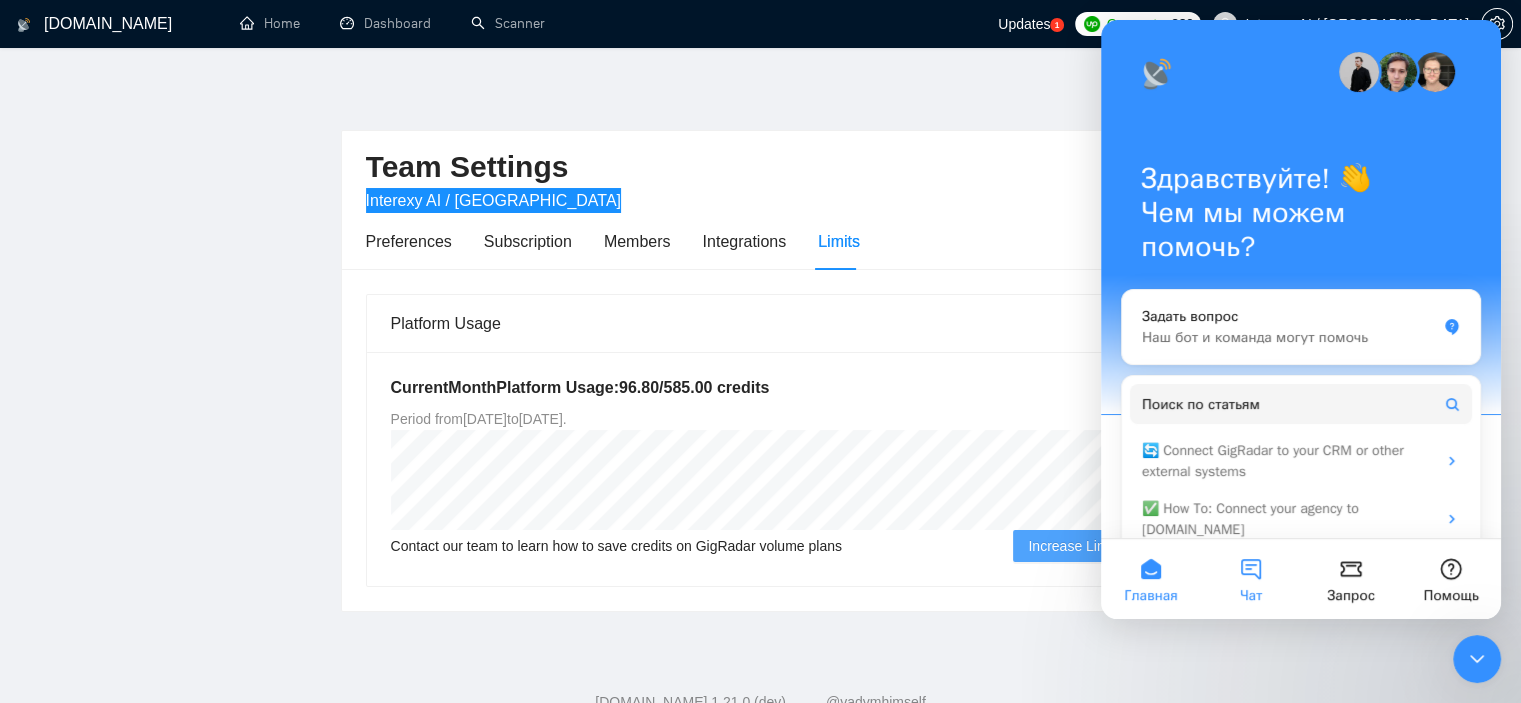 click on "Чат" at bounding box center (1251, 579) 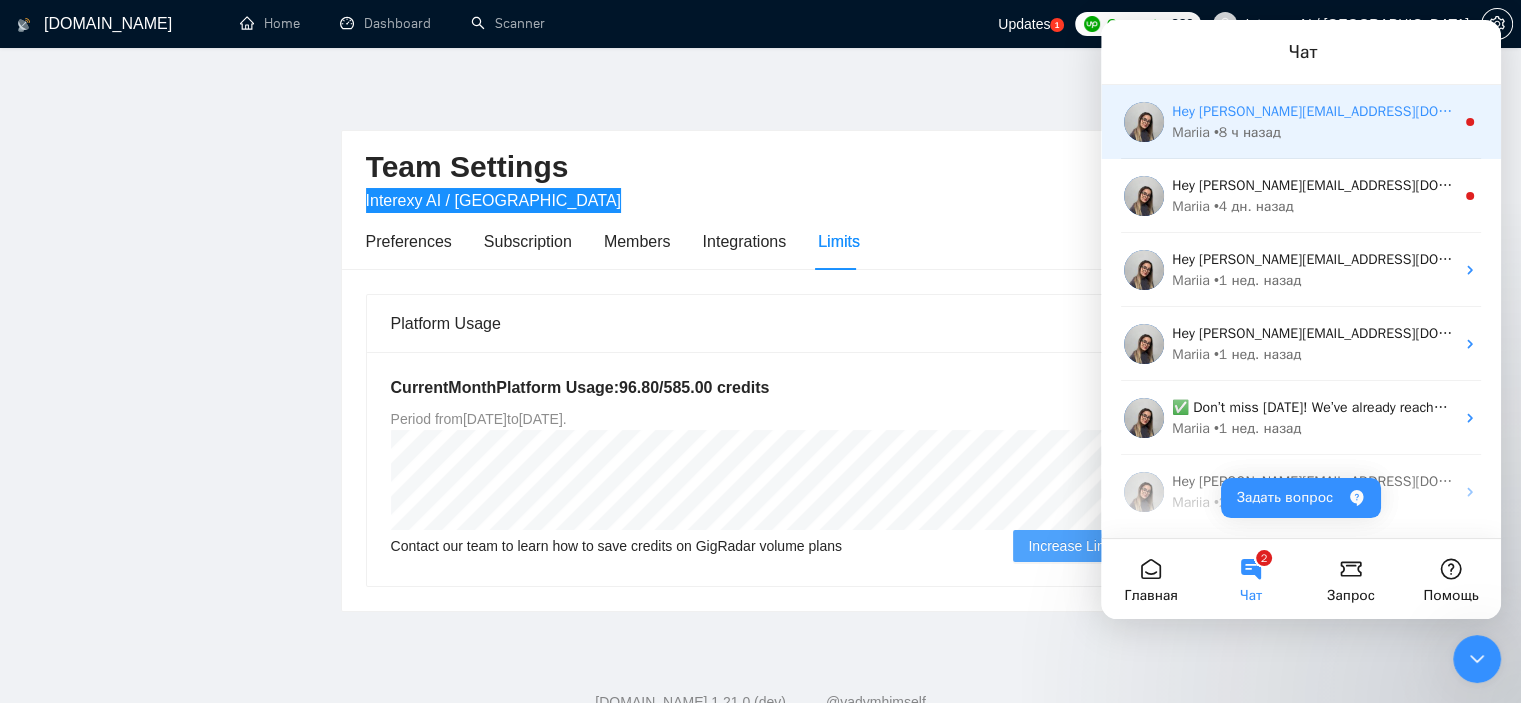 click on "Mariia •  8 ч назад" at bounding box center [1313, 132] 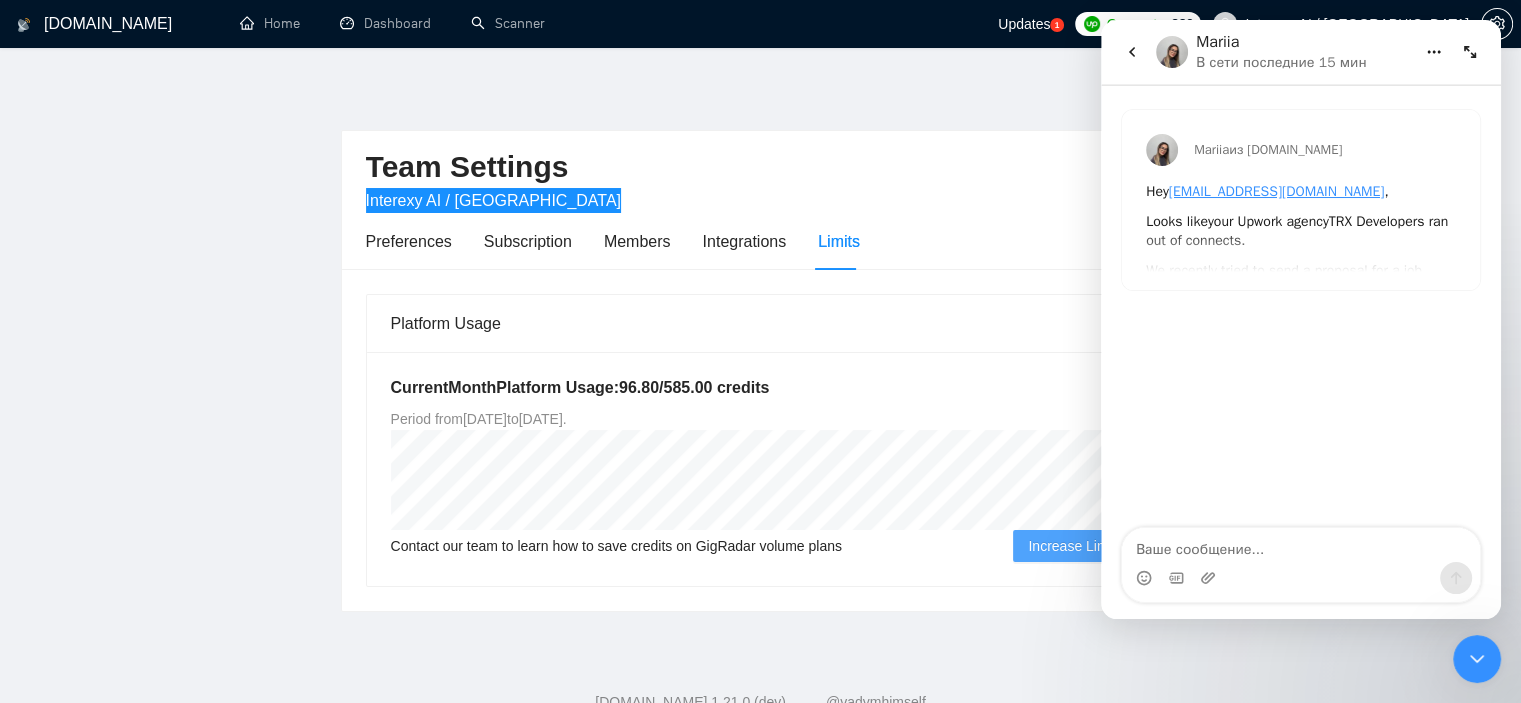 click 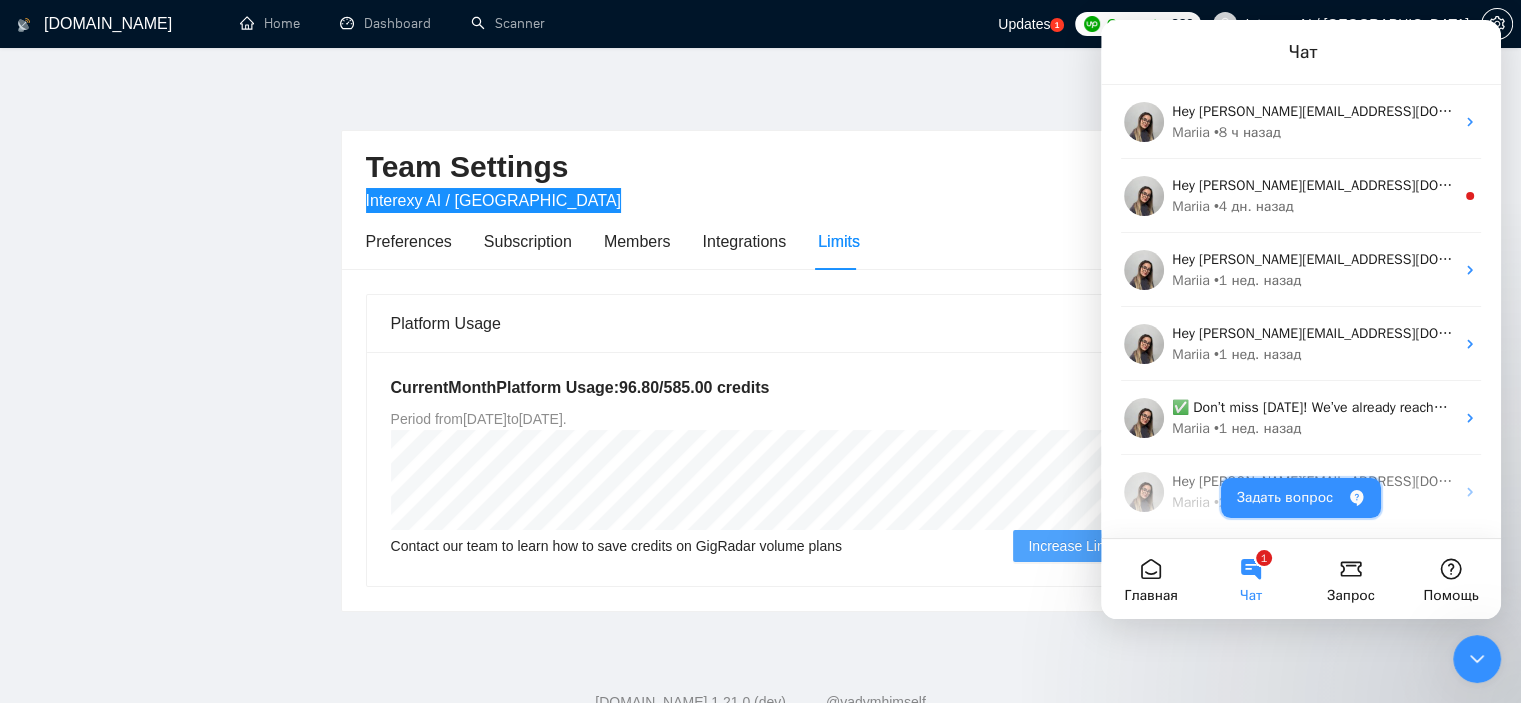 click on "Задать вопрос" at bounding box center (1301, 498) 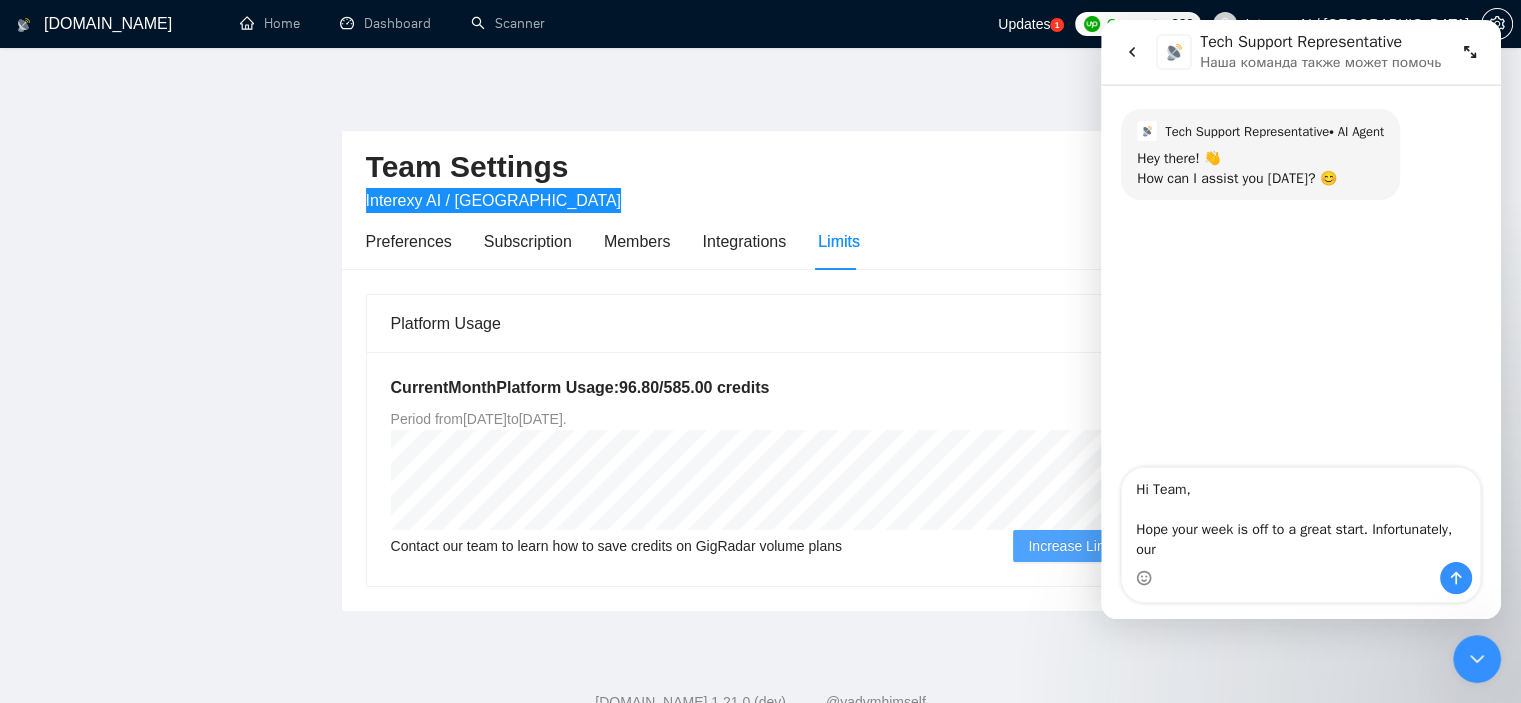 click on "Hi Team,
Hope your week is off to a great start. Infortunately, our" at bounding box center (1301, 515) 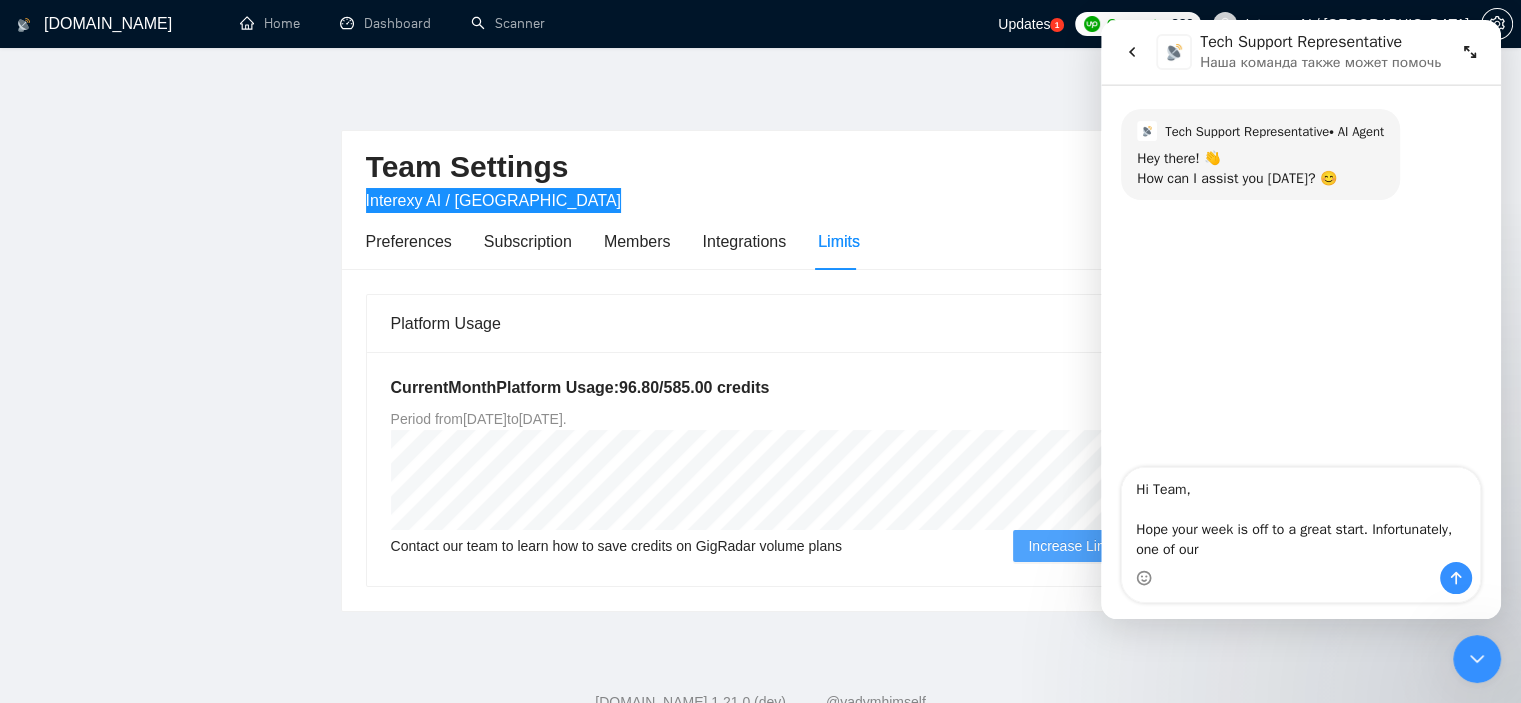 click at bounding box center [1301, 578] 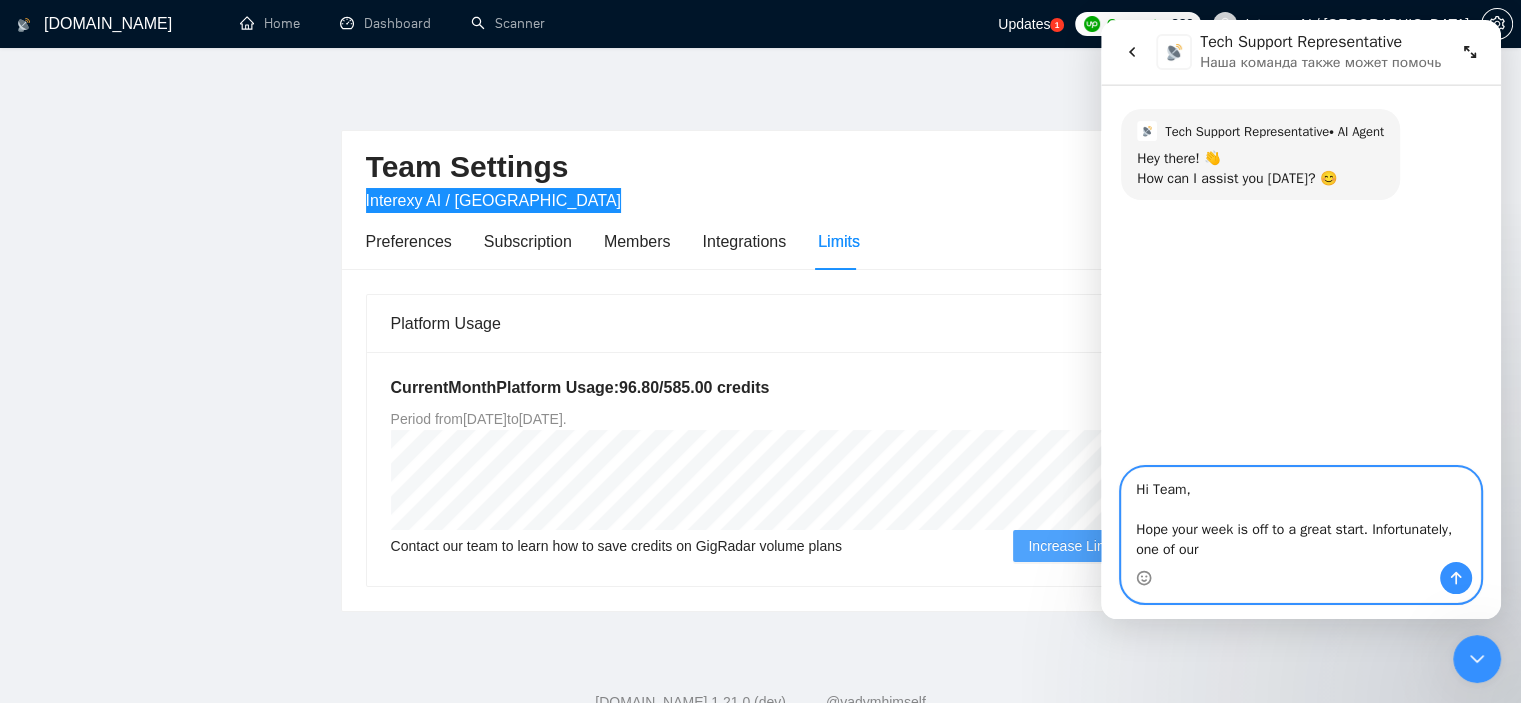 click on "Hi Team,
Hope your week is off to a great start. Infortunately, one of our" at bounding box center (1301, 515) 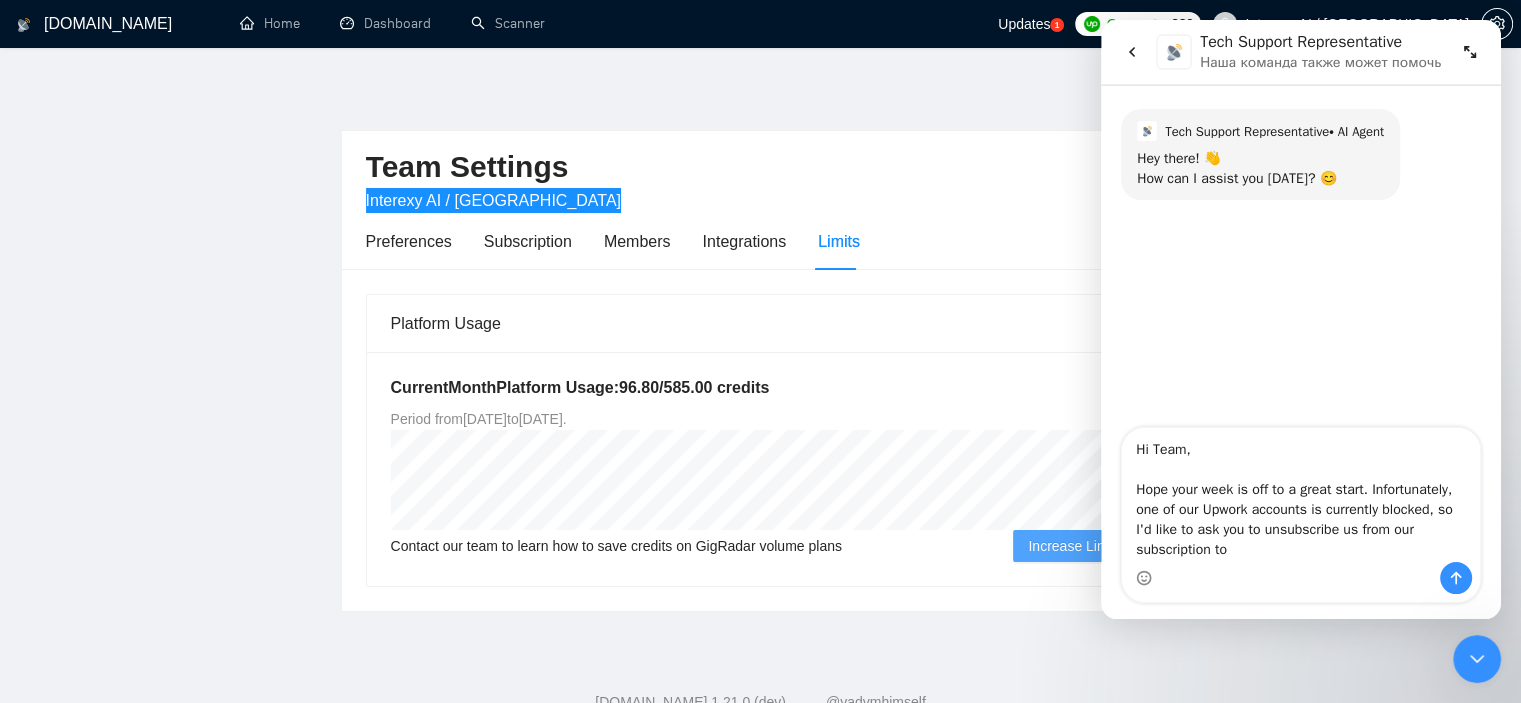 click on "Team Settings Interexy AI / [GEOGRAPHIC_DATA]" at bounding box center (761, 172) 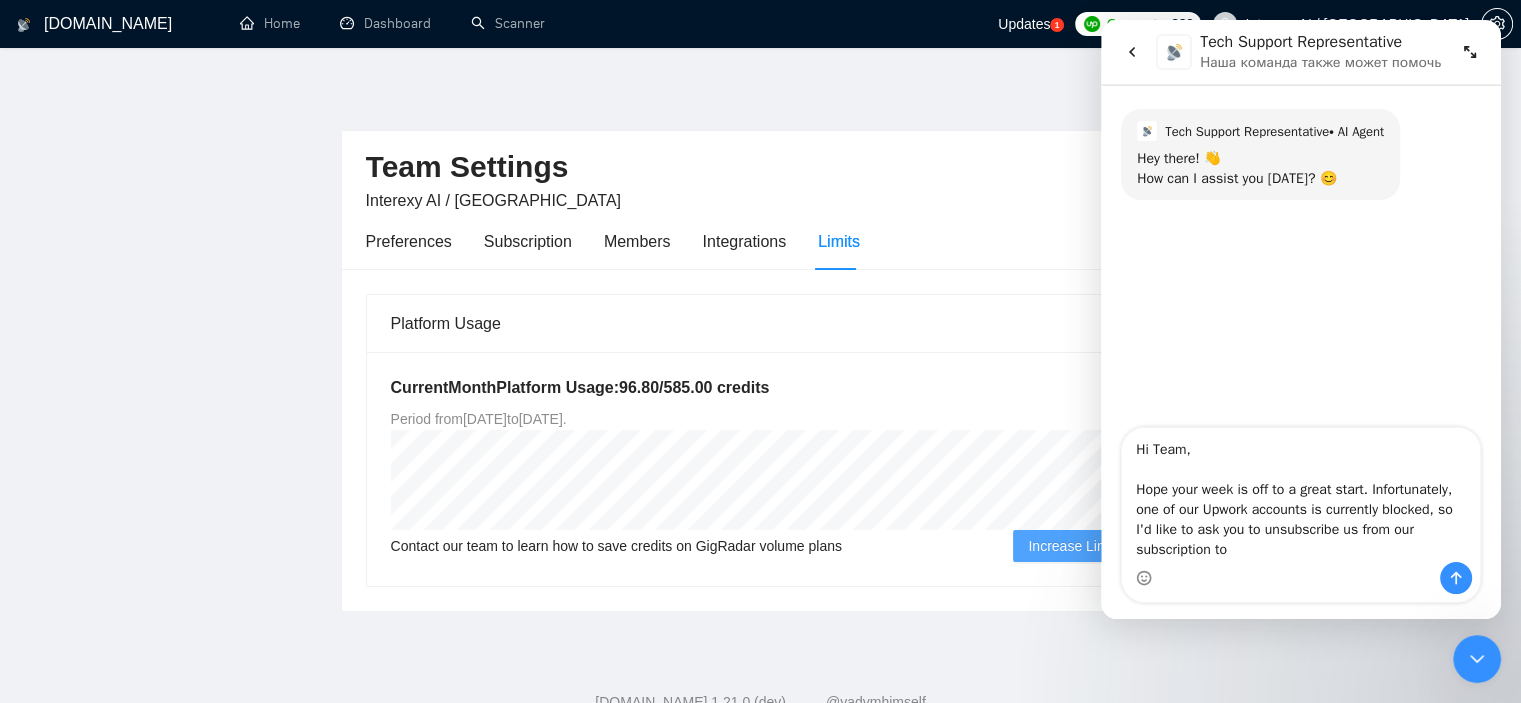 click on "Interexy AI / [GEOGRAPHIC_DATA]" at bounding box center (493, 200) 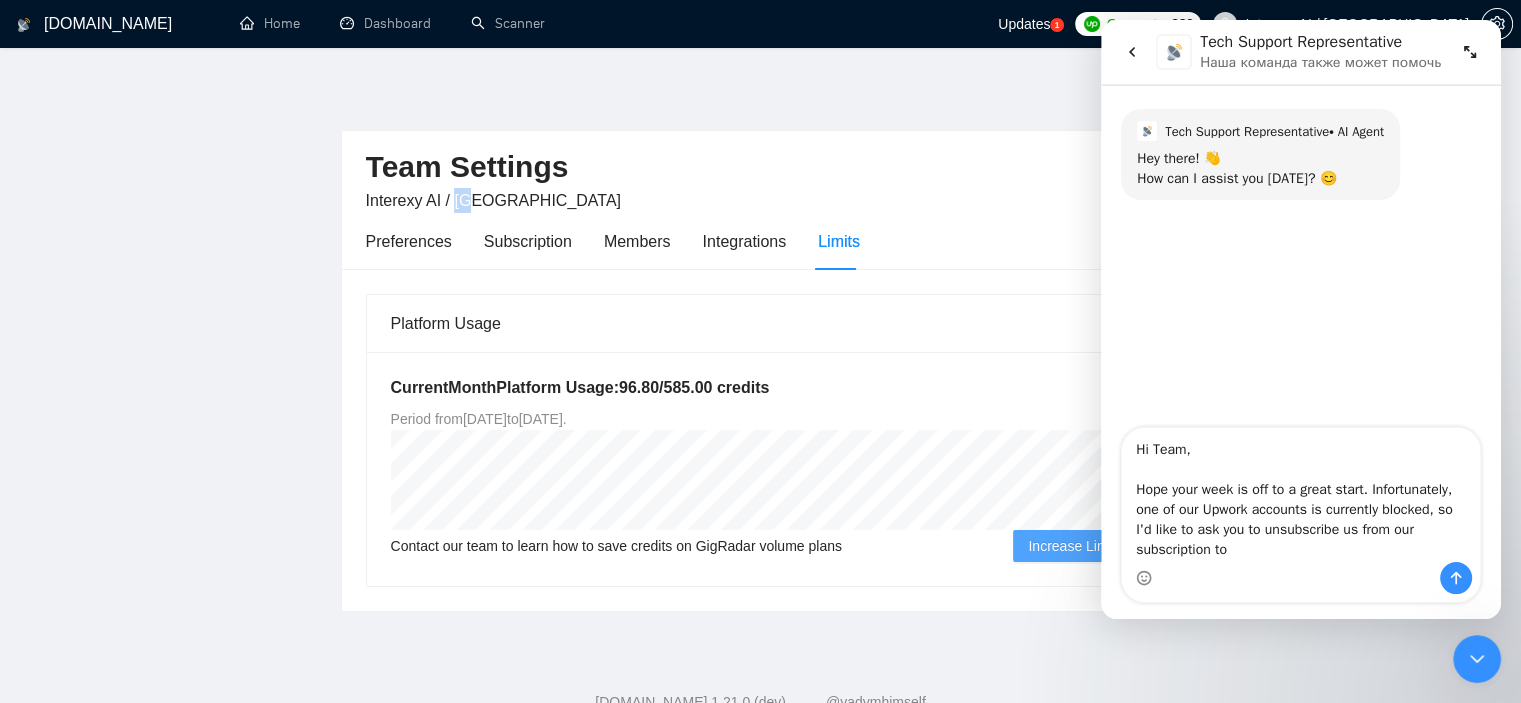 click on "Interexy AI / [GEOGRAPHIC_DATA]" at bounding box center (493, 200) 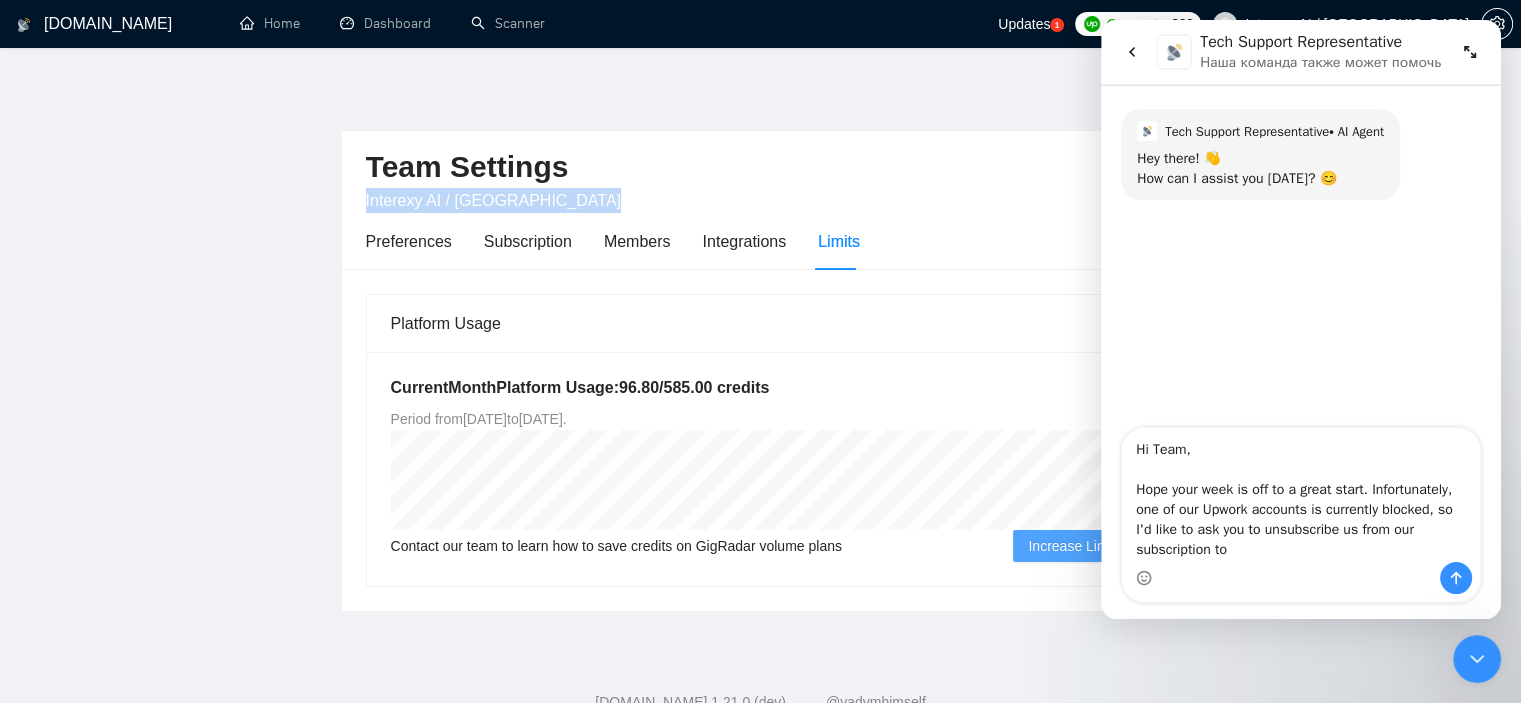 click on "Interexy AI / [GEOGRAPHIC_DATA]" at bounding box center [493, 200] 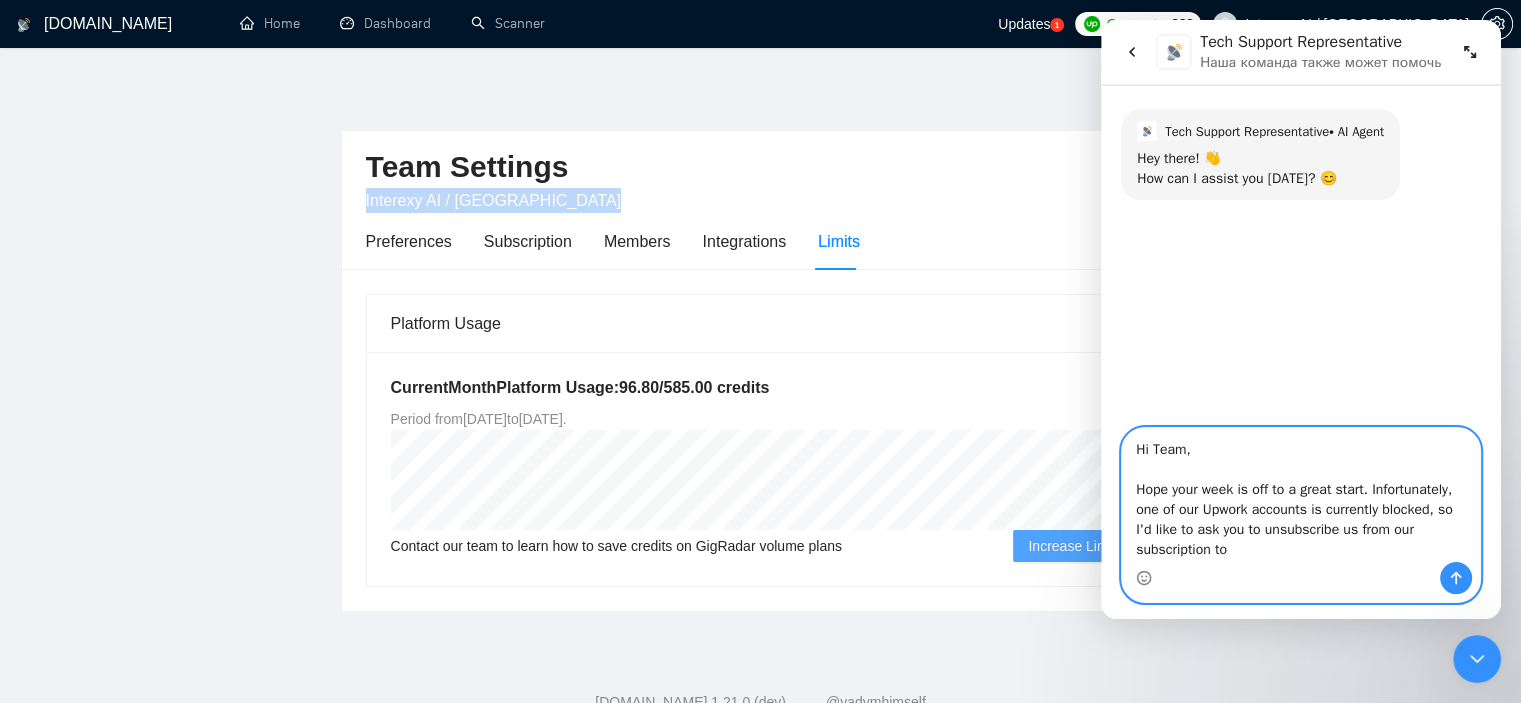 click on "Hi Team,
Hope your week is off to a great start. Infortunately, one of our Upwork accounts is currently blocked, so I'd like to ask you to unsubscribe us from our subscription to" at bounding box center (1301, 495) 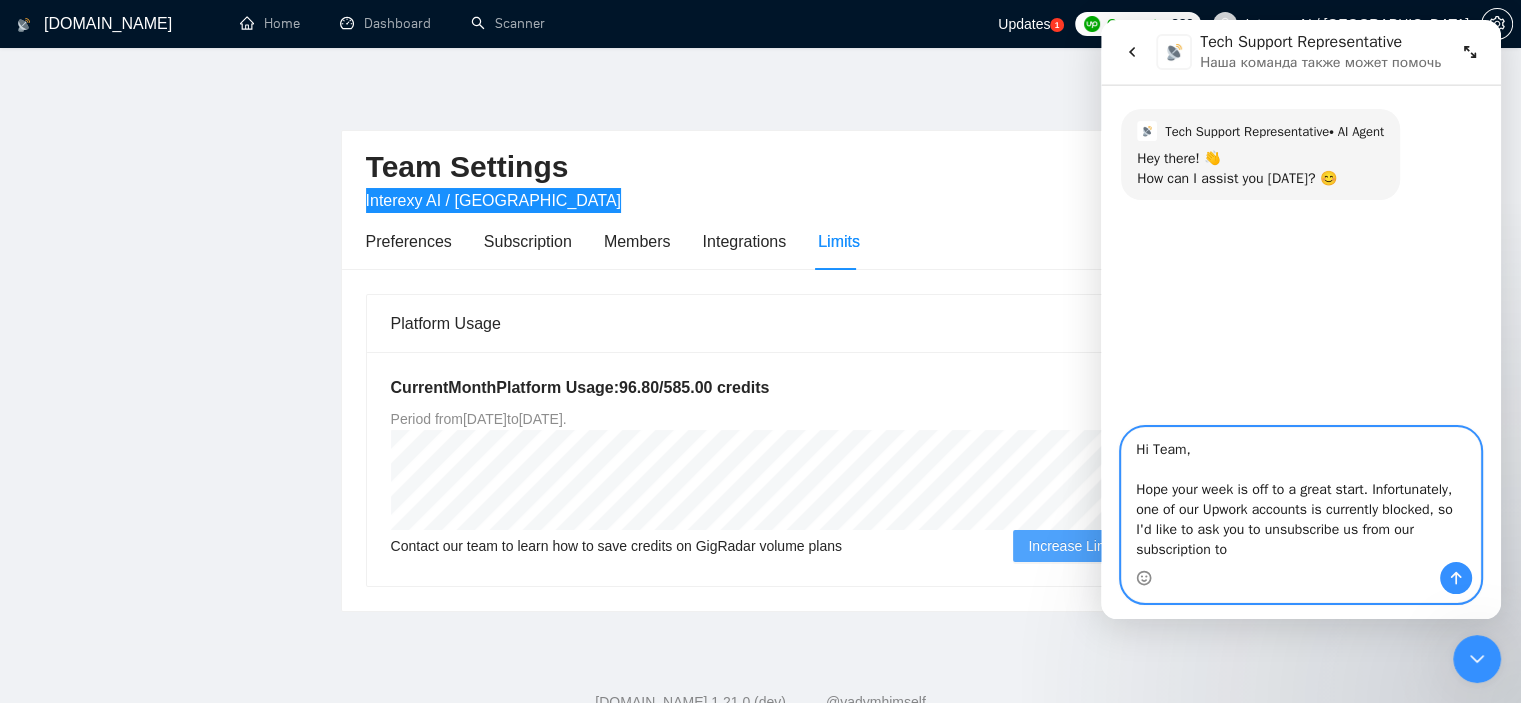 click on "Hi Team,
Hope your week is off to a great start. Infortunately, one of our Upwork accounts is currently blocked, so I'd like to ask you to unsubscribe us from our subscription to" at bounding box center (1301, 495) 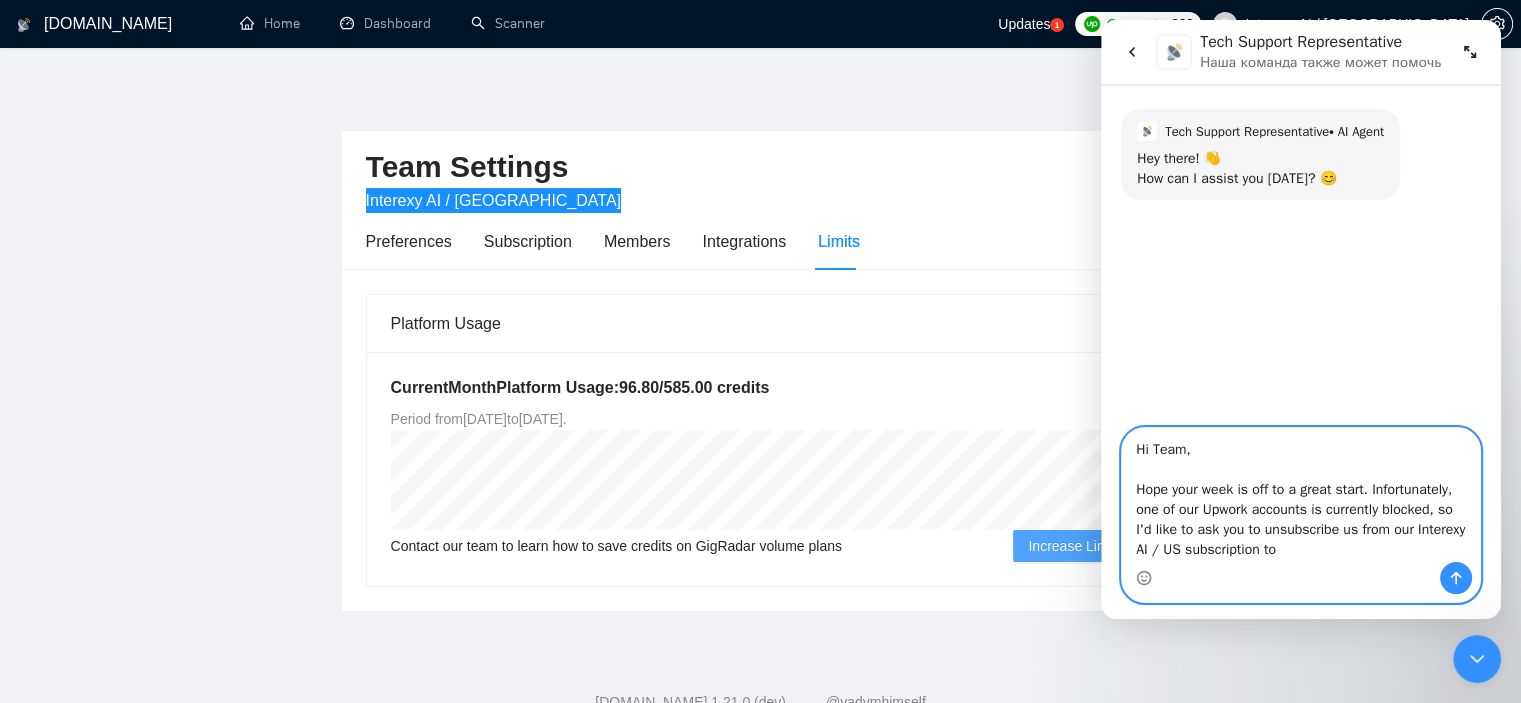 click on "Hi Team,
Hope your week is off to a great start. Infortunately, one of our Upwork accounts is currently blocked, so I'd like to ask you to unsubscribe us from our Interexy AI / US subscription to" at bounding box center (1301, 495) 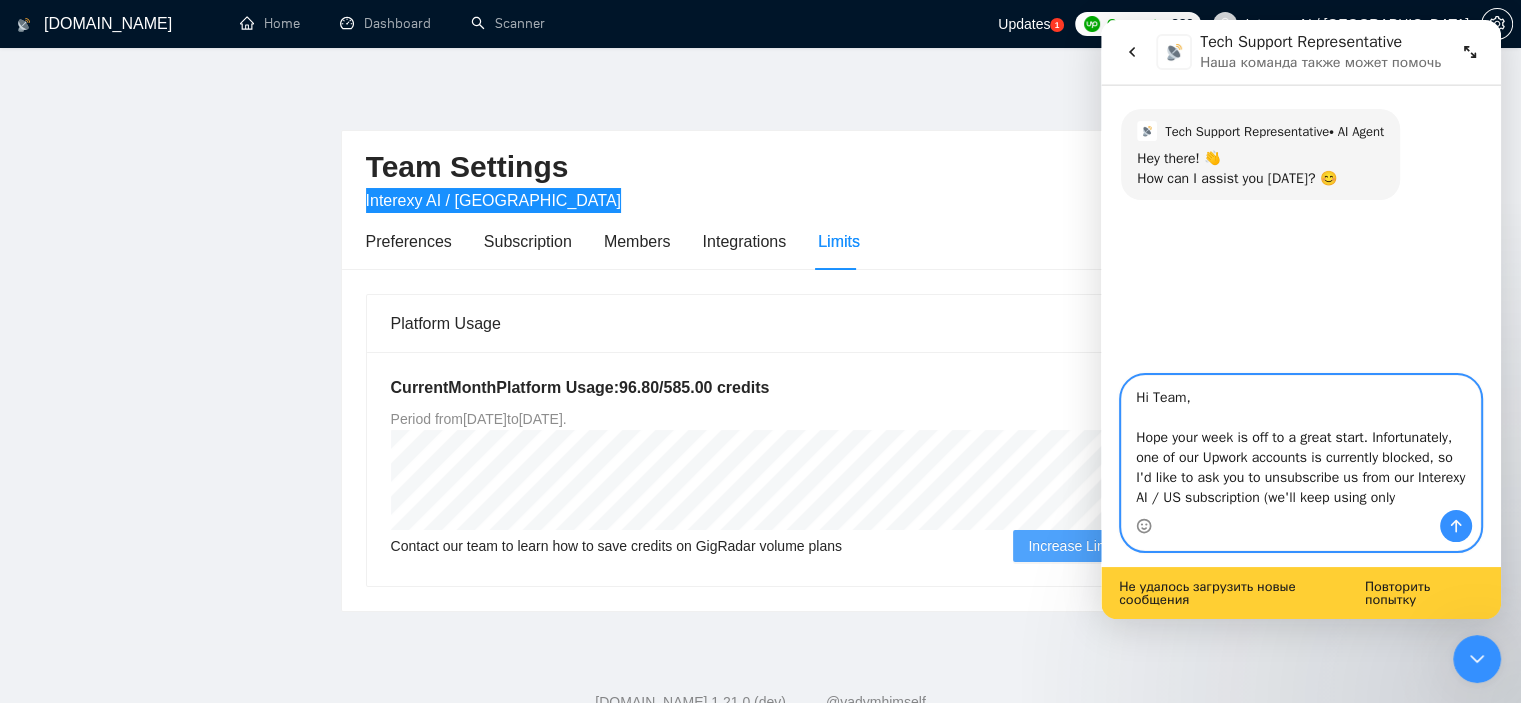 type on "Hi Team,
Hope your week is off to a great start. Infortunately, one of our Upwork accounts is currently blocked, so I'd like to ask you to unsubscribe us from our Interexy AI / US subscription (we'll keep using only" 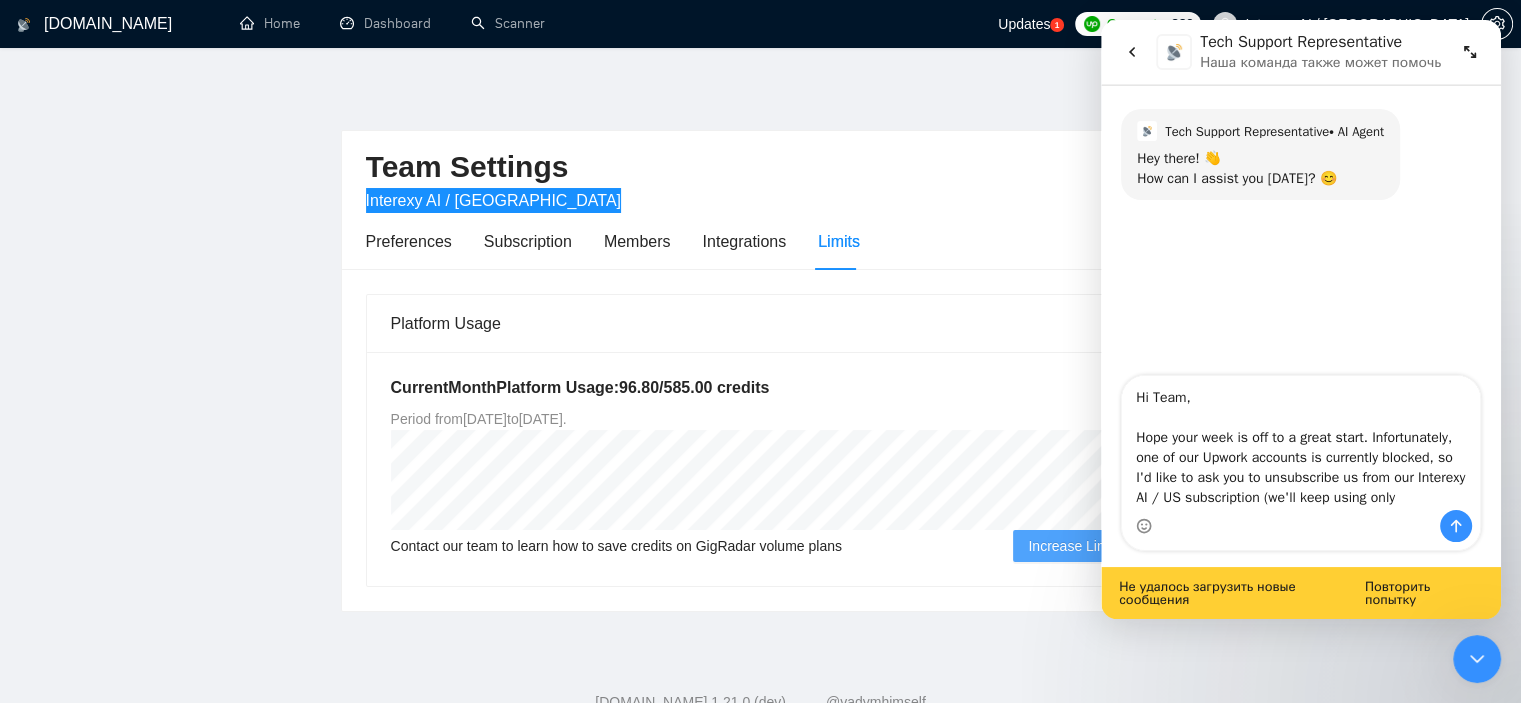 click at bounding box center [1477, 659] 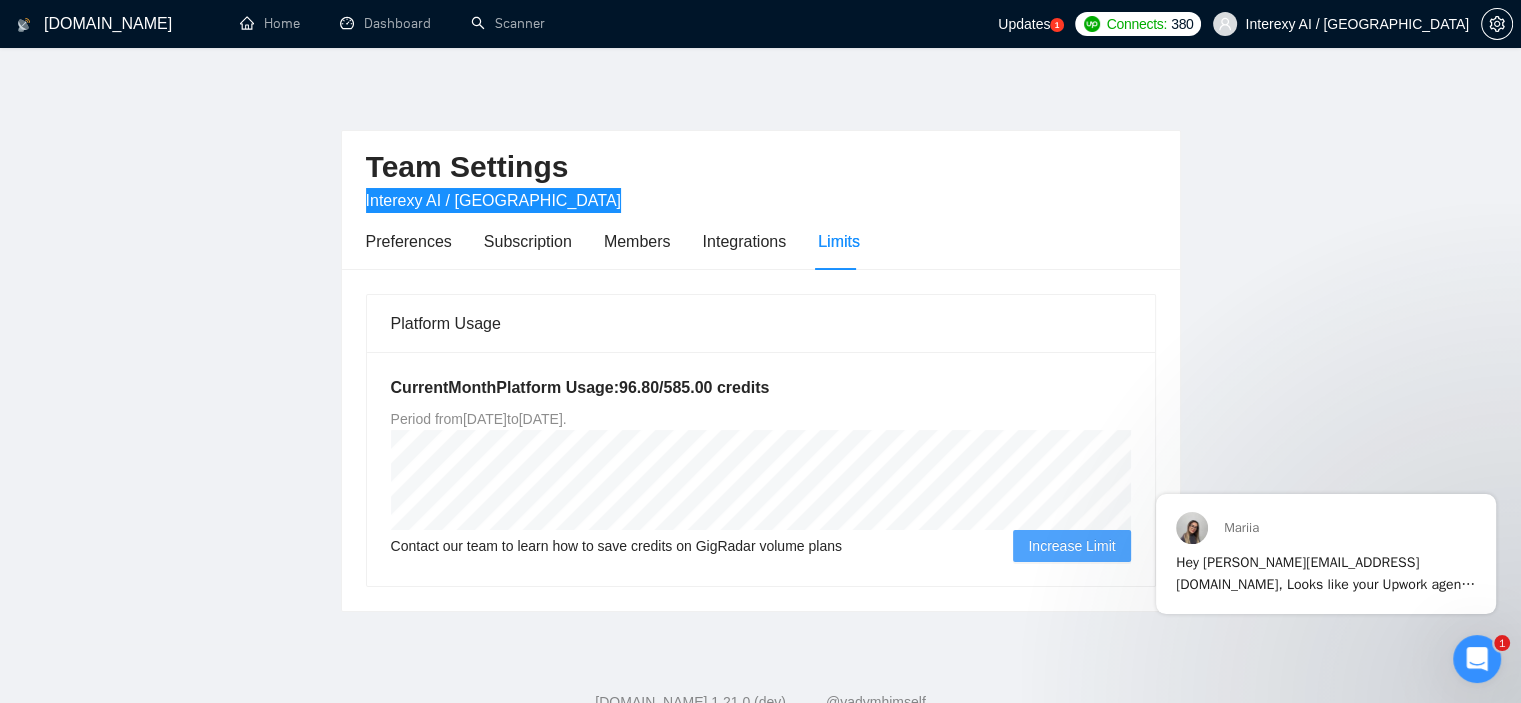 scroll, scrollTop: 0, scrollLeft: 0, axis: both 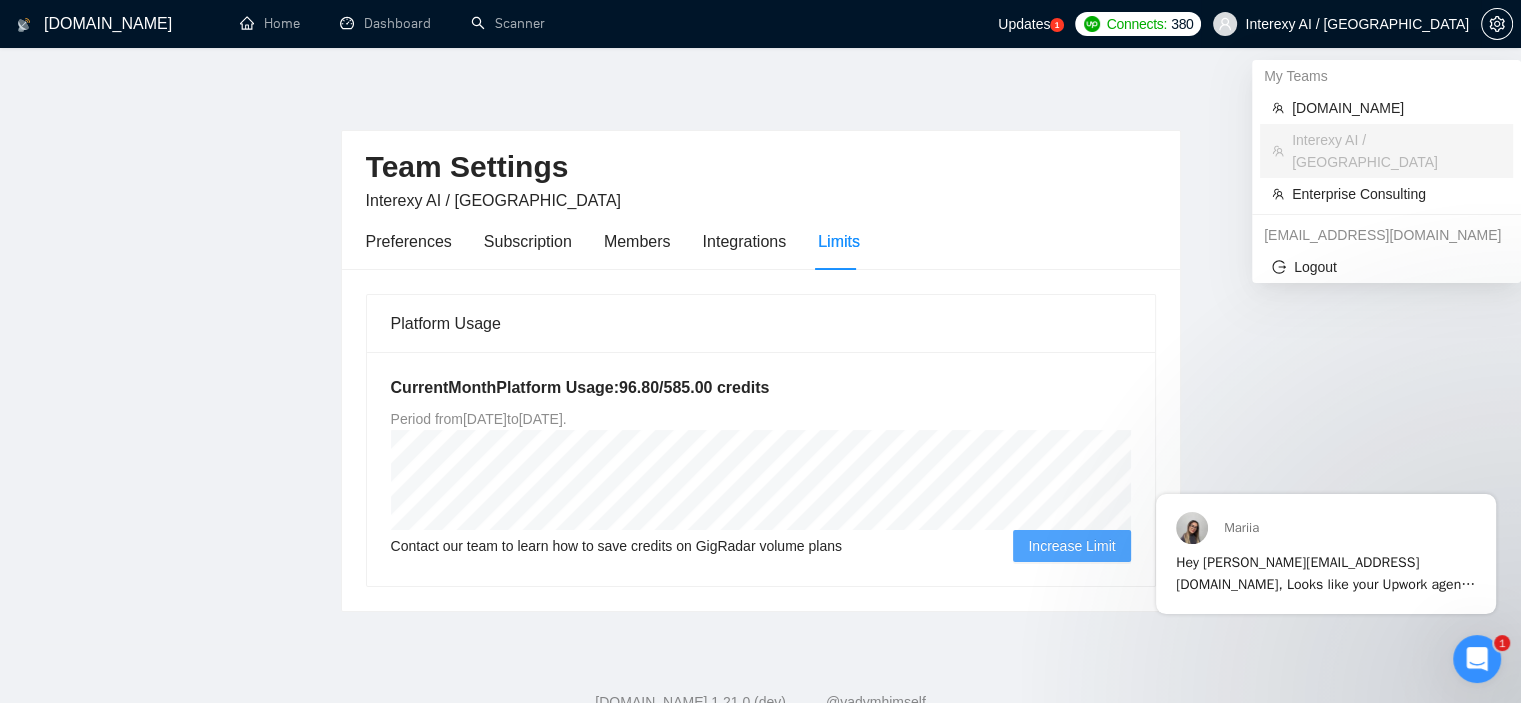 click on "Interexy AI / [GEOGRAPHIC_DATA]" at bounding box center (1357, 24) 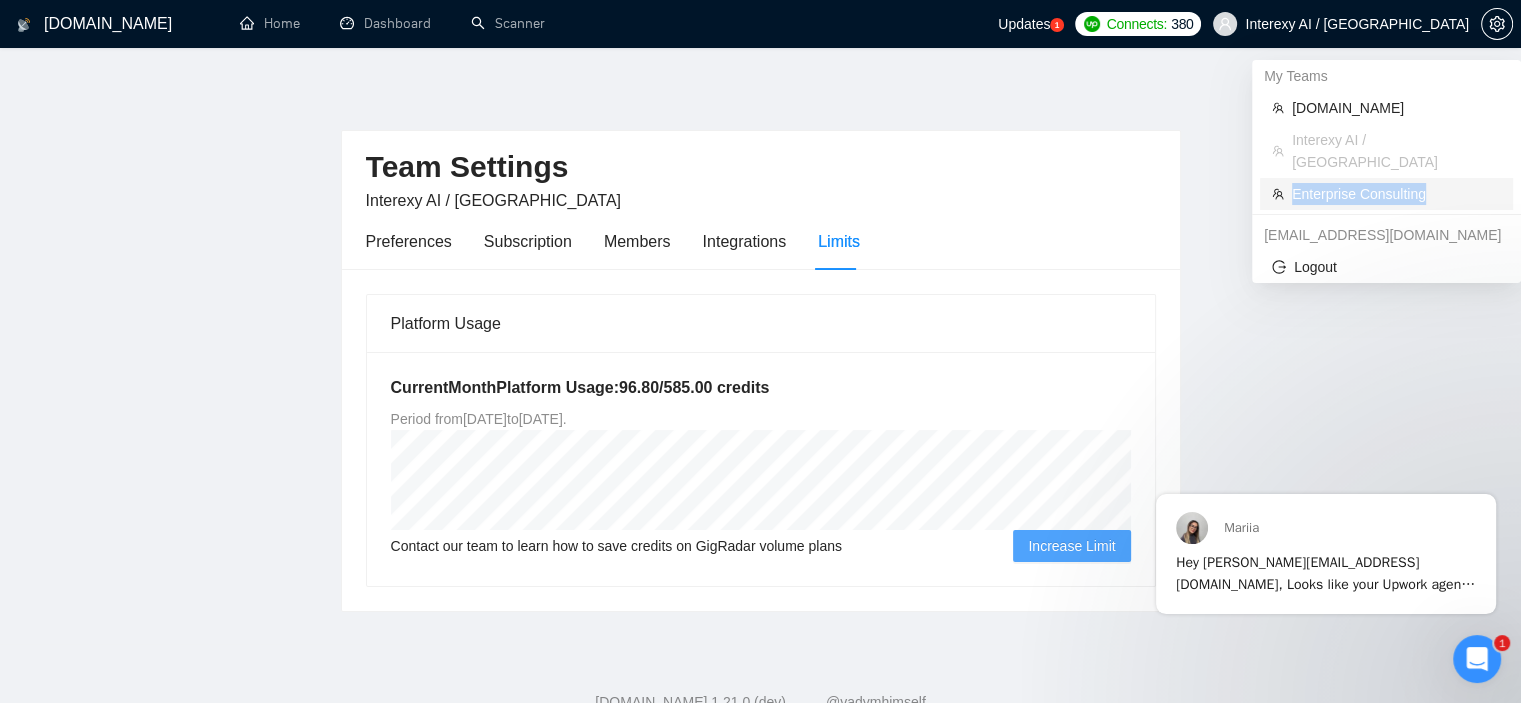 drag, startPoint x: 1288, startPoint y: 171, endPoint x: 1435, endPoint y: 163, distance: 147.21753 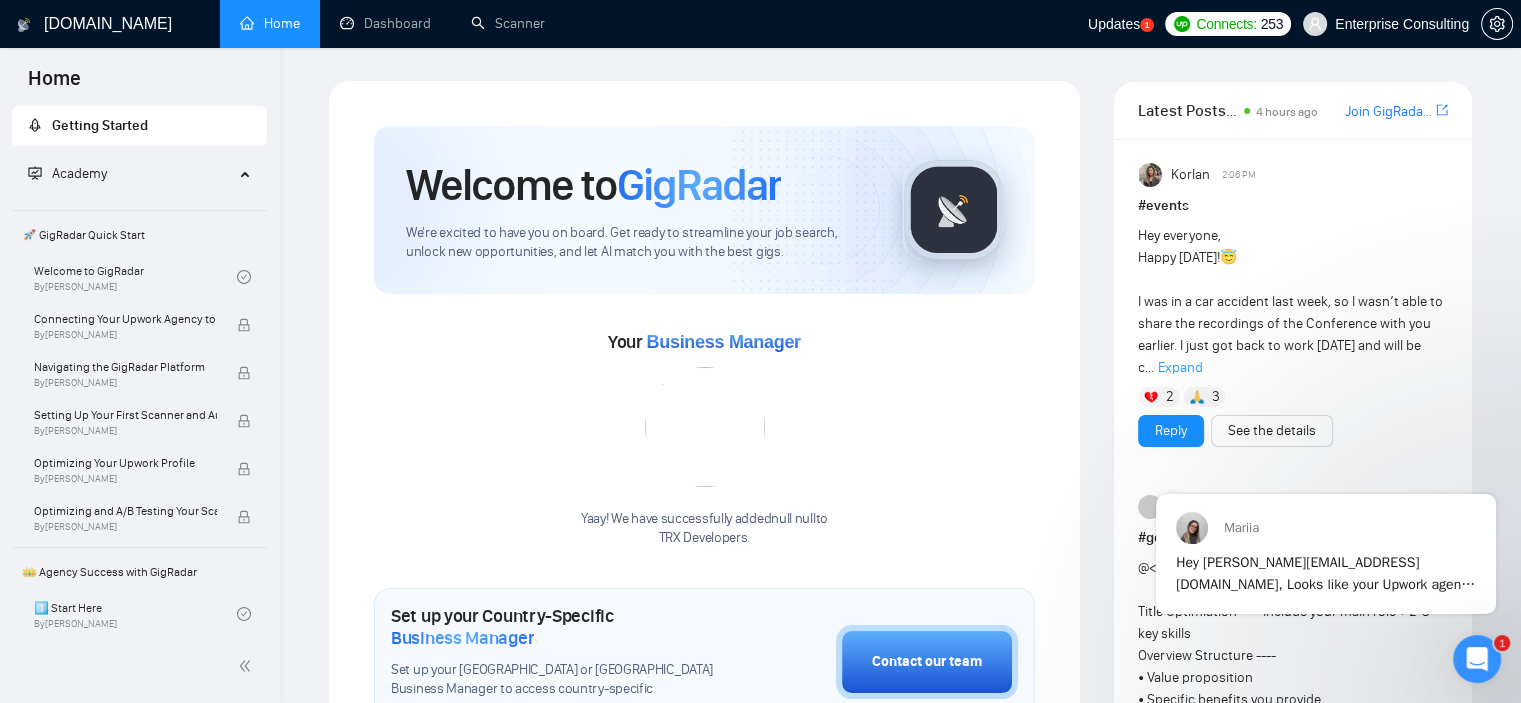 click 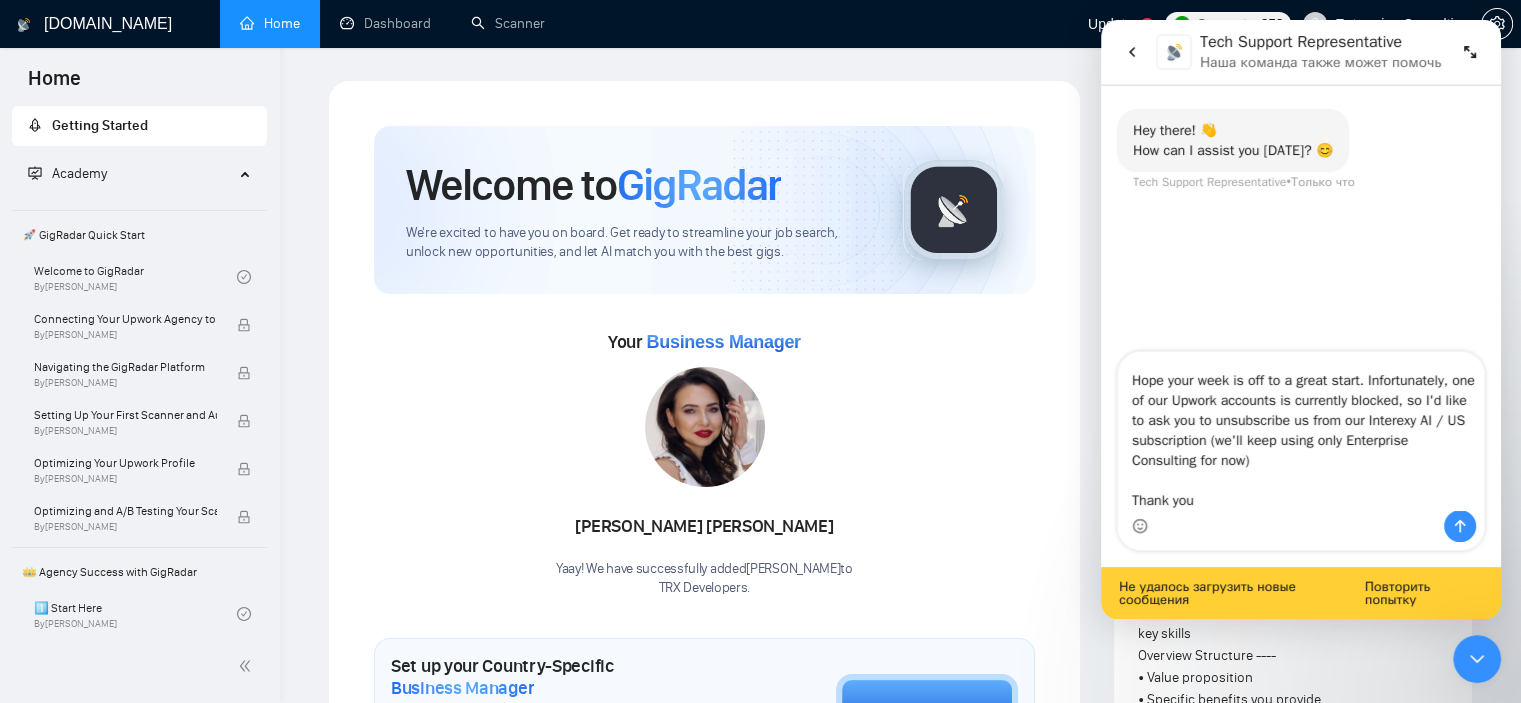scroll, scrollTop: 0, scrollLeft: 0, axis: both 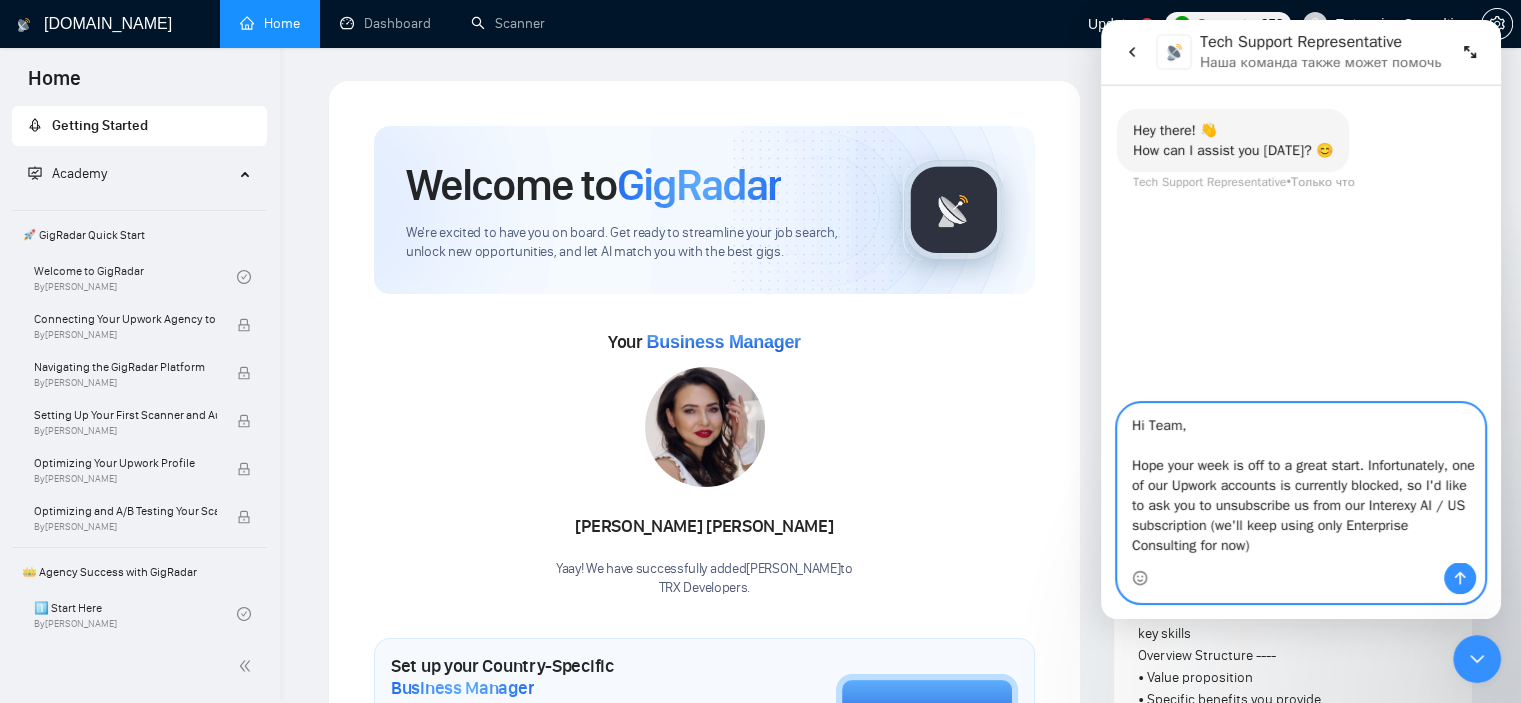 click on "Hi Team,
Hope your week is off to a great start. Infortunately, one of our Upwork accounts is currently blocked, so I'd like to ask you to unsubscribe us from our Interexy AI / US subscription (we'll keep using only Enterprise Consulting for now)
Thank you" at bounding box center (1301, 483) 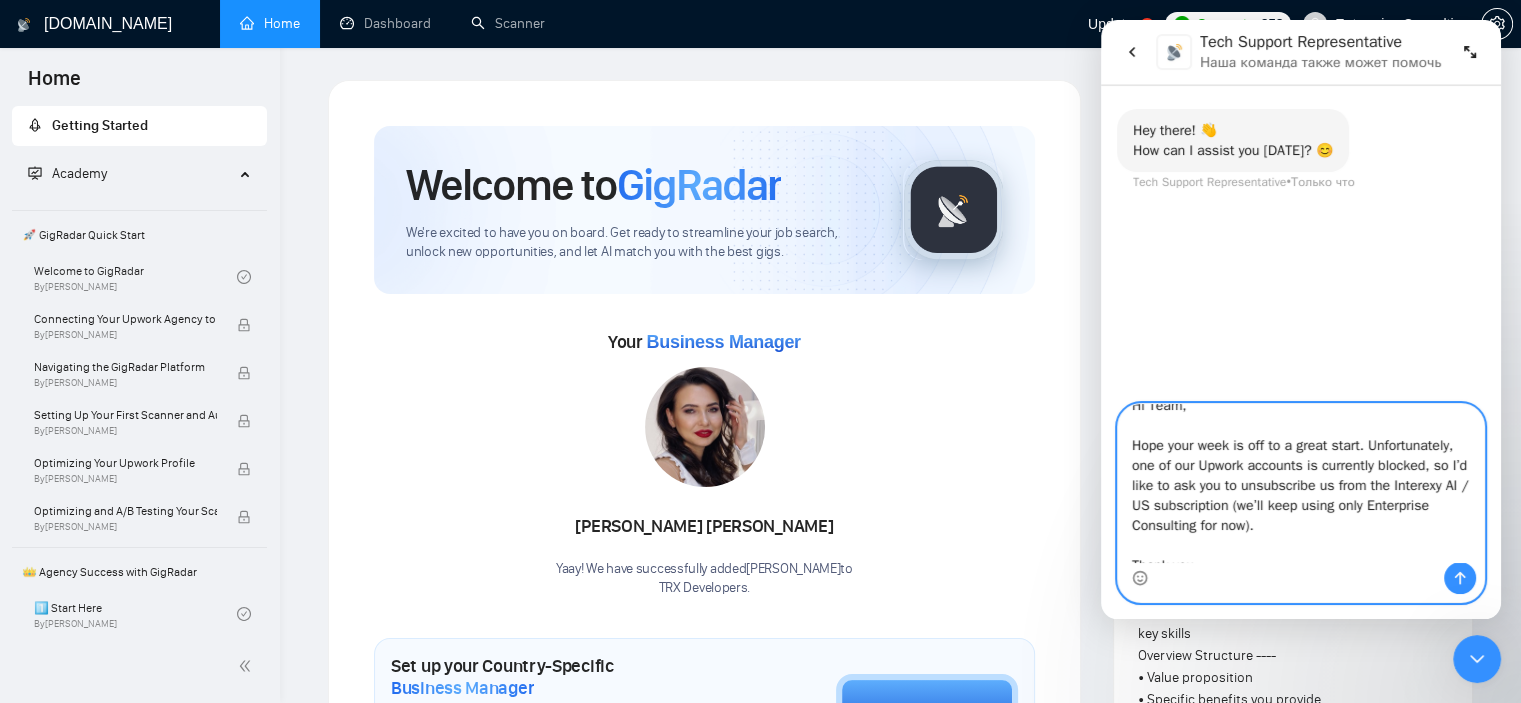 scroll, scrollTop: 36, scrollLeft: 0, axis: vertical 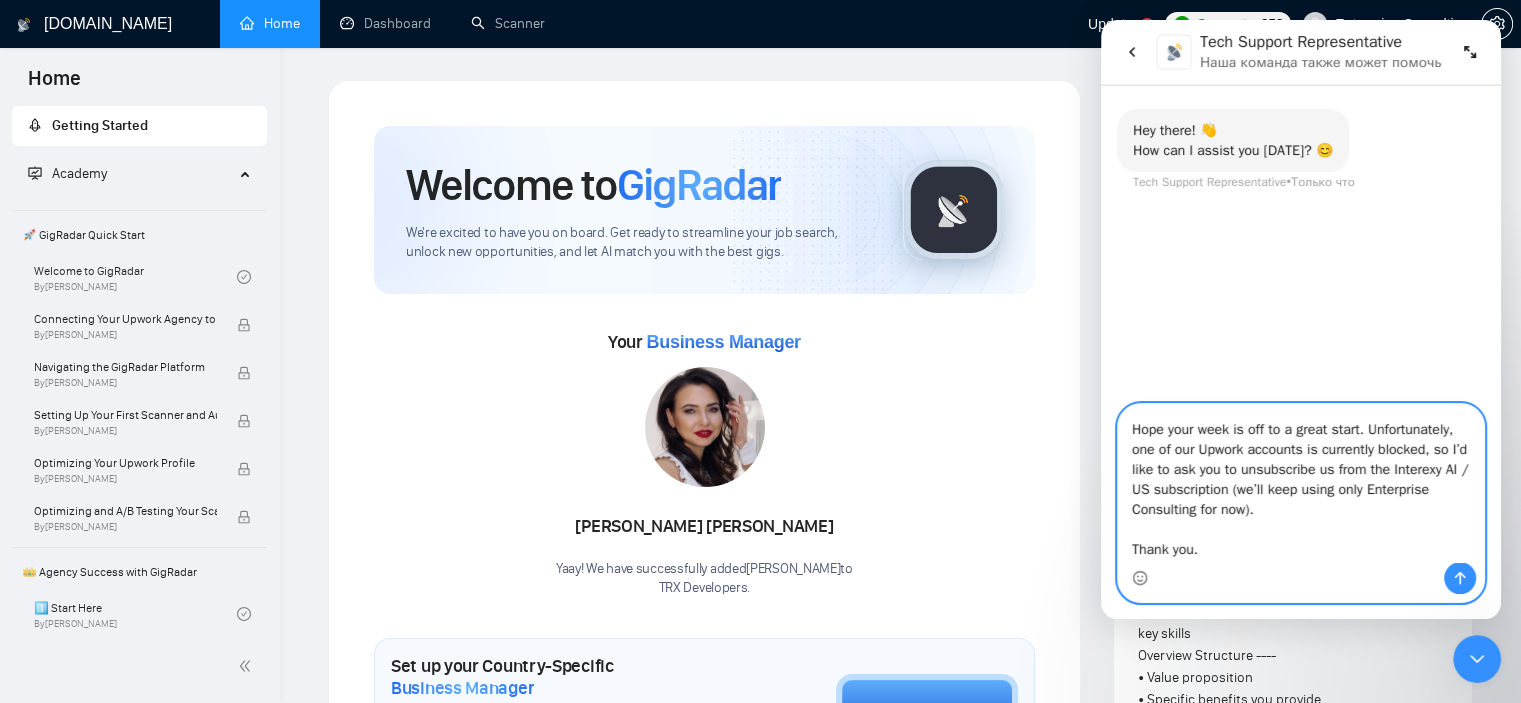 click on "Hi Team,
Hope your week is off to a great start. Unfortunately, one of our Upwork accounts is currently blocked, so I’d like to ask you to unsubscribe us from the Interexy AI / US subscription (we’ll keep using only Enterprise Consulting for now).
Thank you." at bounding box center [1301, 483] 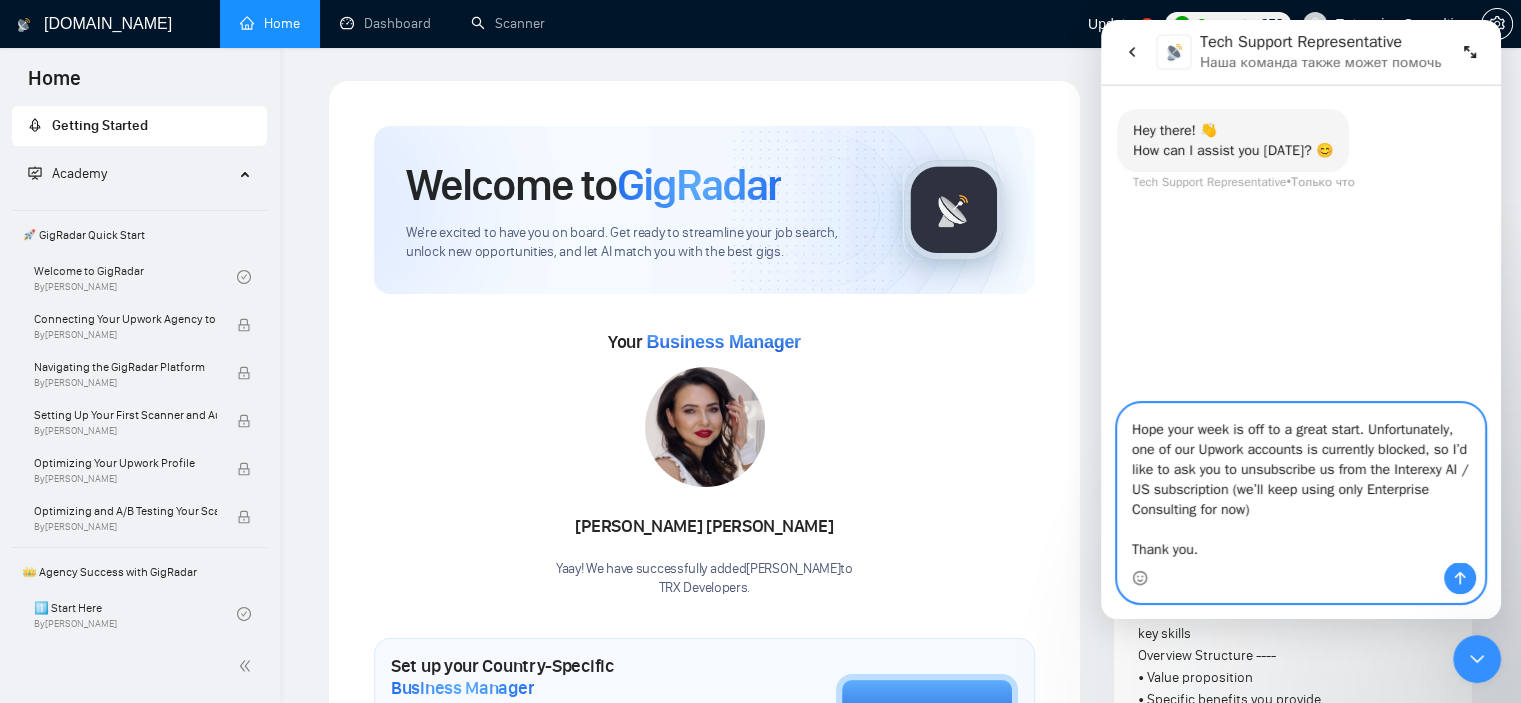 click on "Hi Team,
Hope your week is off to a great start. Unfortunately, one of our Upwork accounts is currently blocked, so I’d like to ask you to unsubscribe us from the Interexy AI / US subscription (we’ll keep using only Enterprise Consulting for now)
Thank you." at bounding box center (1301, 483) 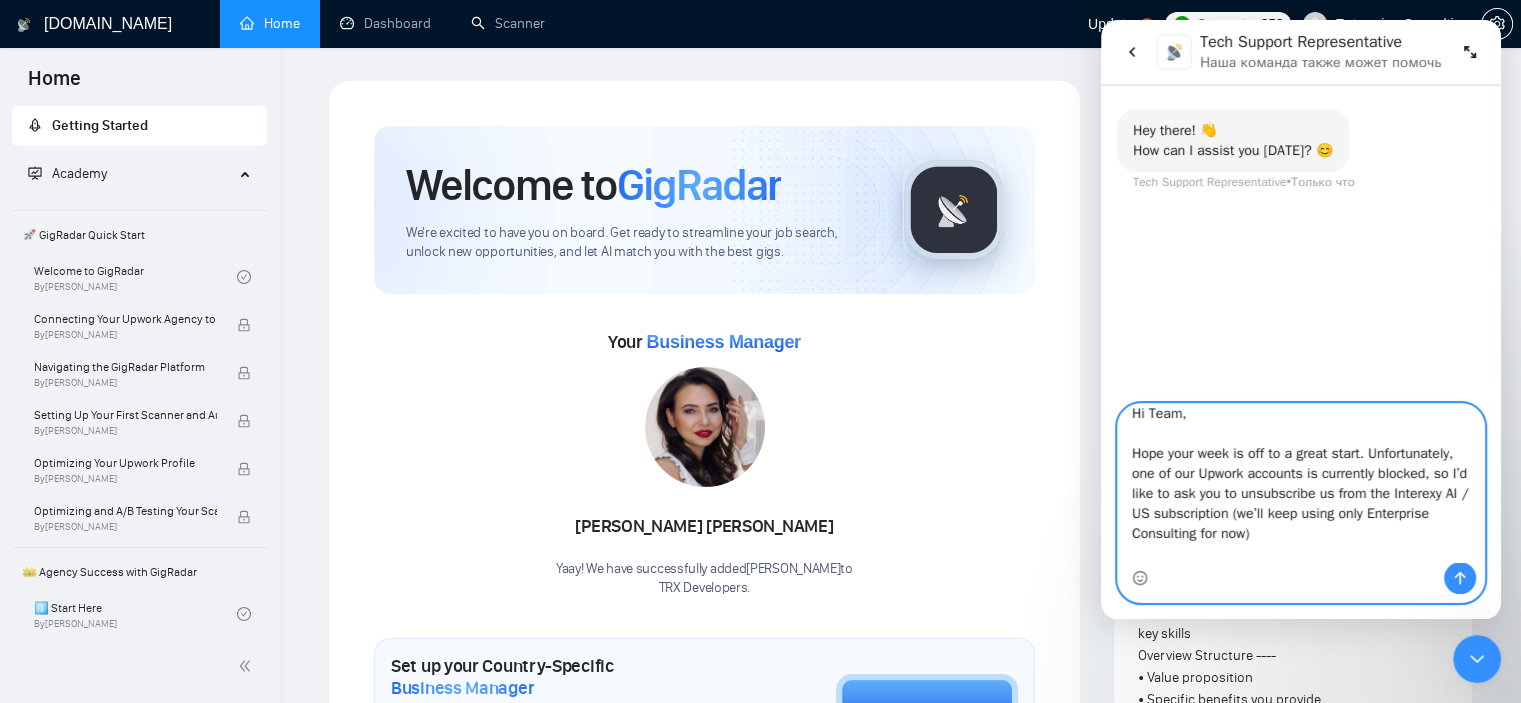 scroll, scrollTop: 0, scrollLeft: 0, axis: both 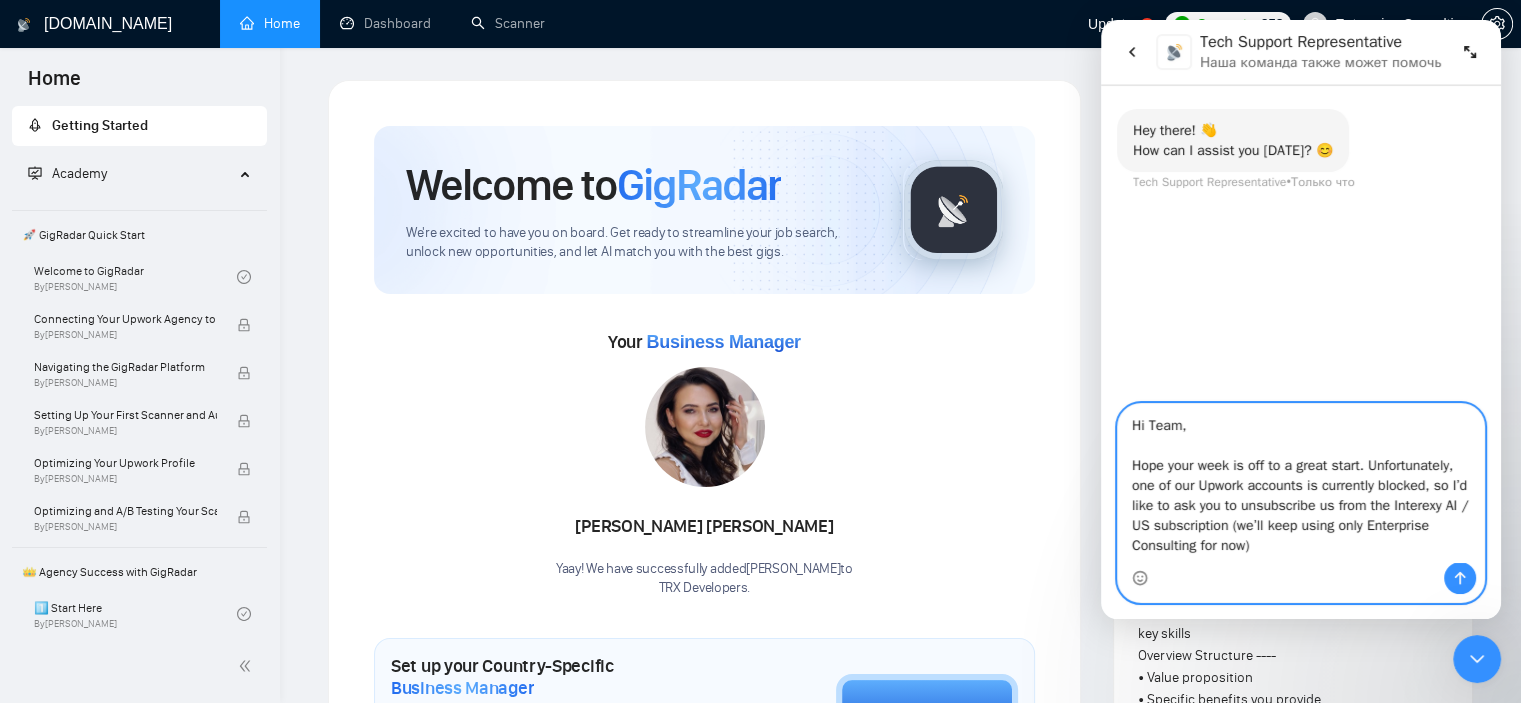 type 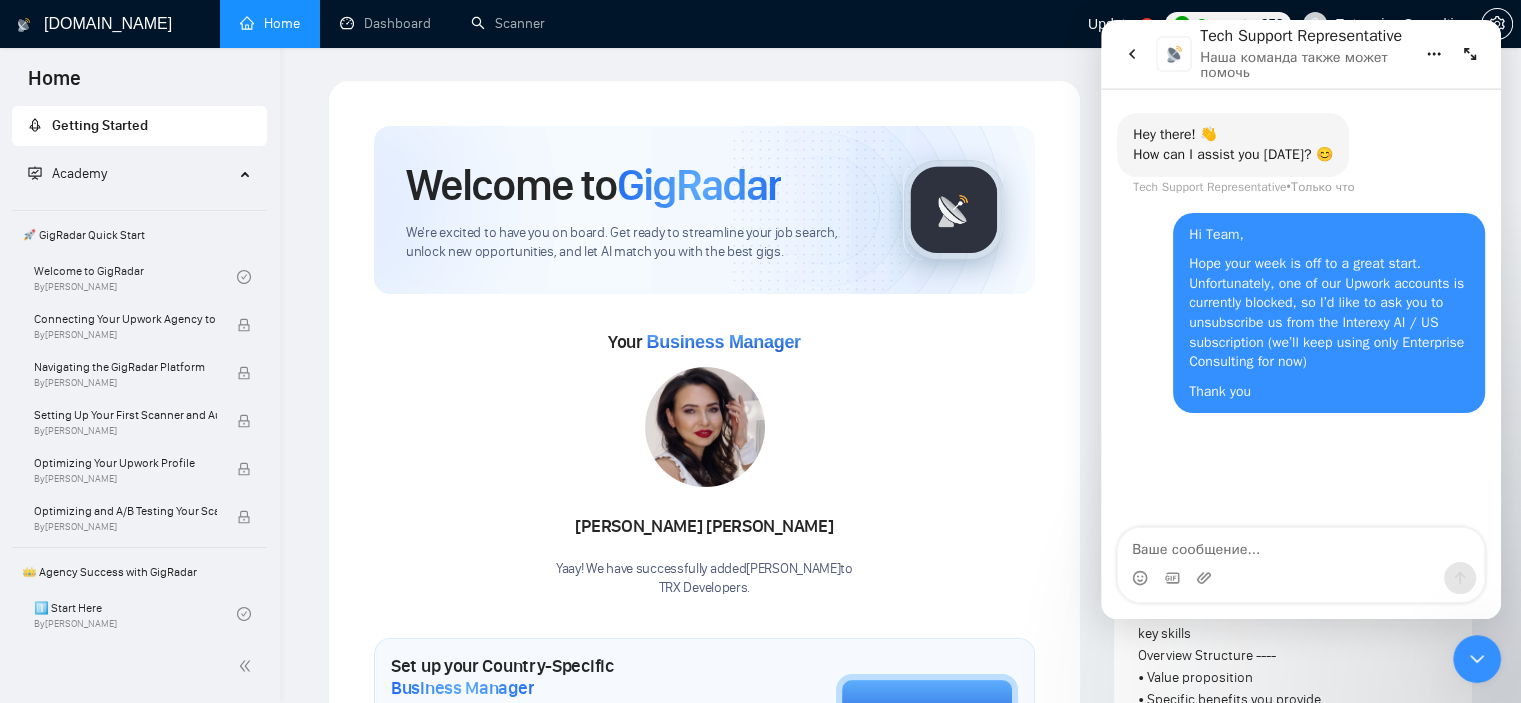 click on "Tech Support Representative [PERSON_NAME] команда также может помочь" at bounding box center (1301, 54) 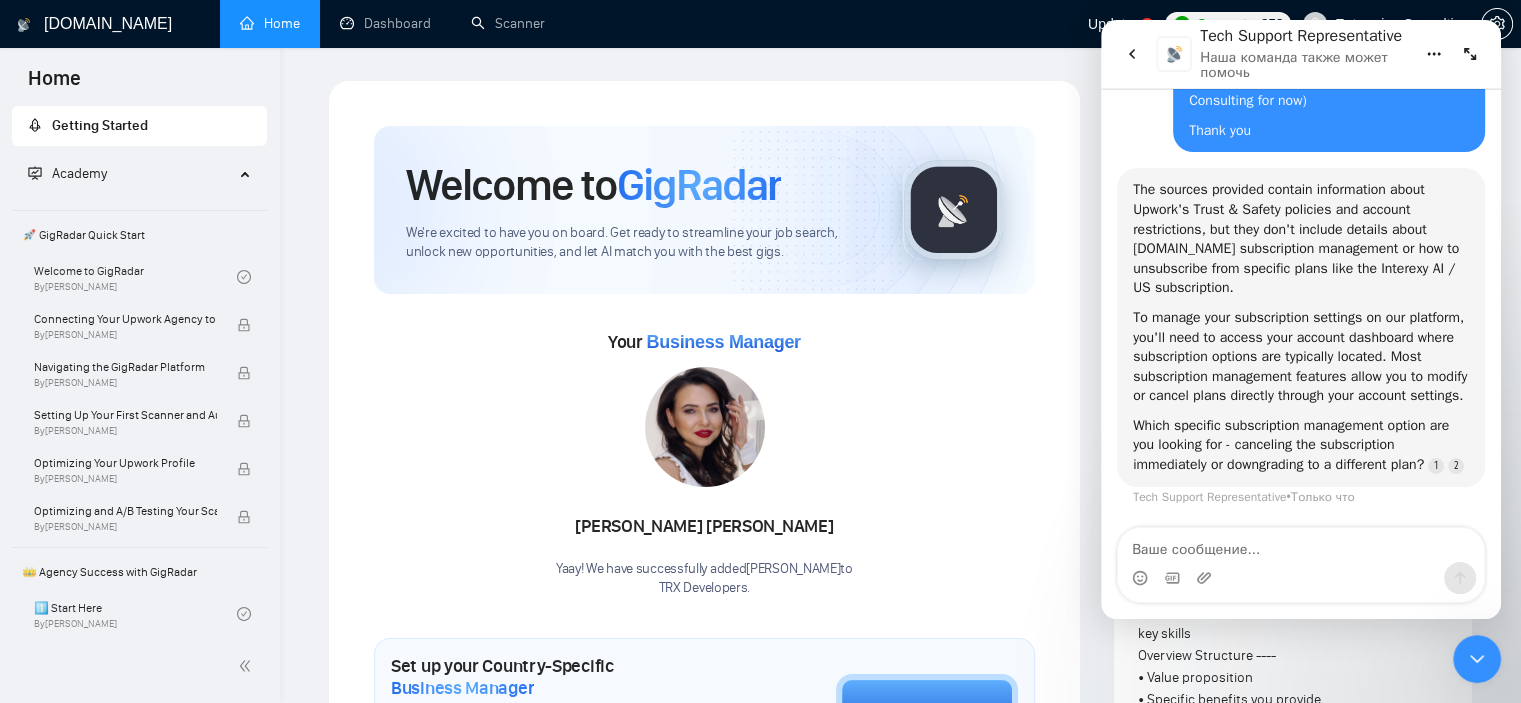 scroll, scrollTop: 272, scrollLeft: 0, axis: vertical 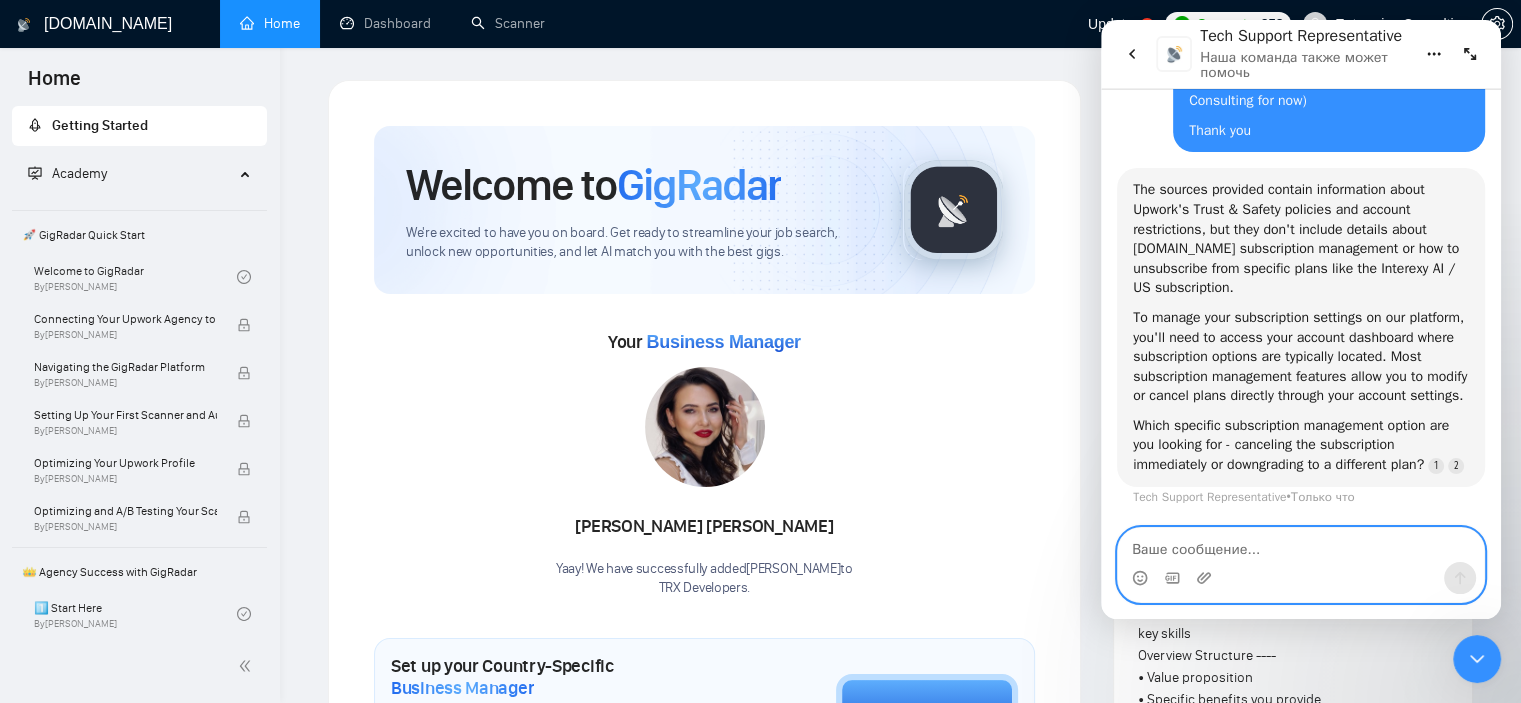 click at bounding box center [1301, 545] 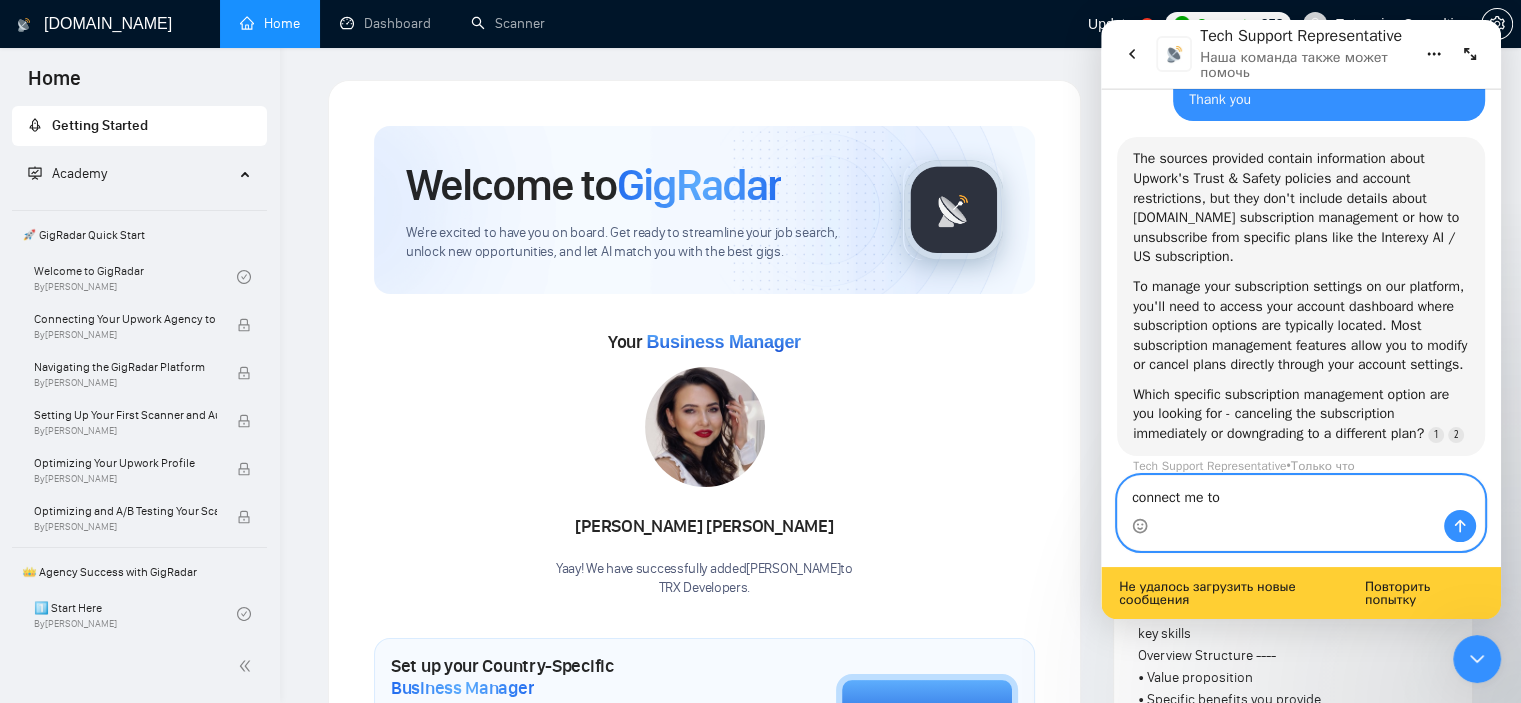 scroll, scrollTop: 324, scrollLeft: 0, axis: vertical 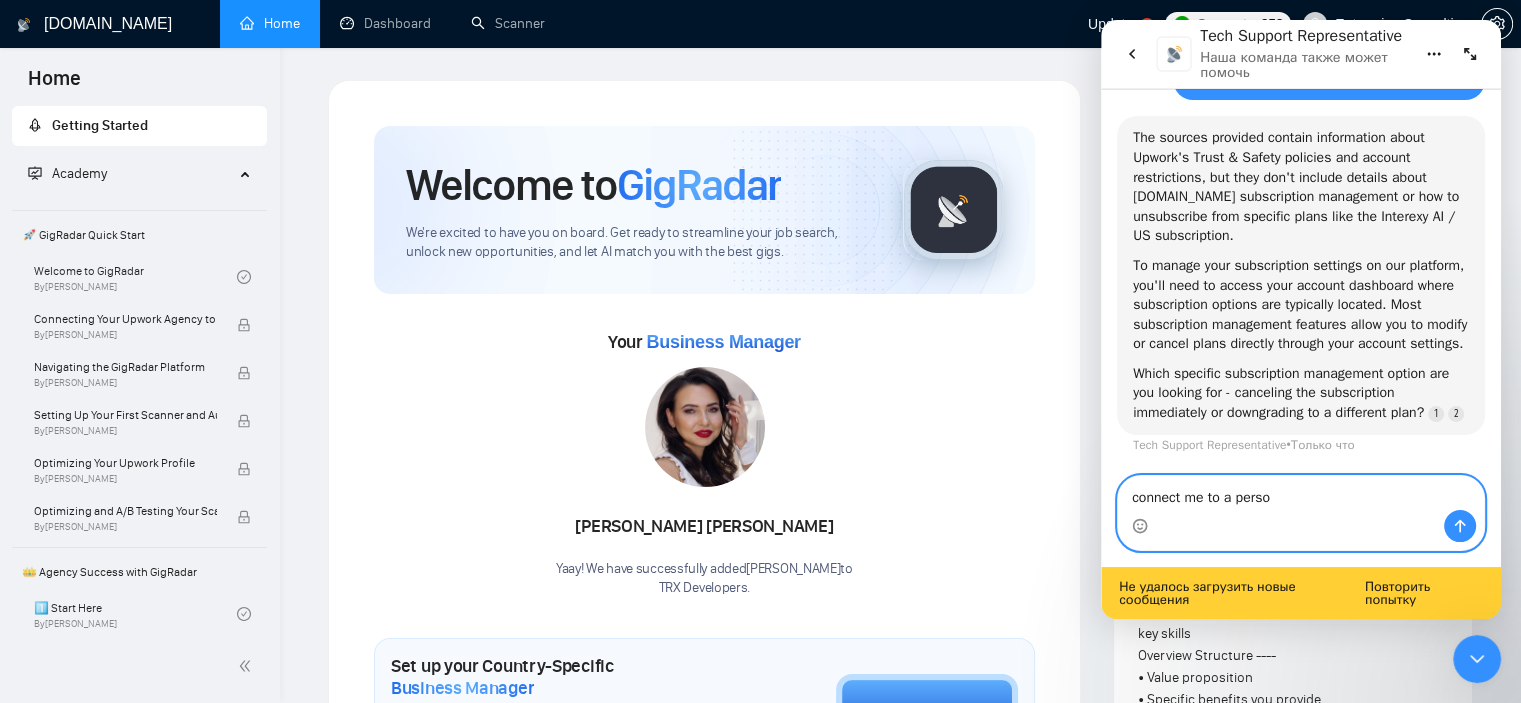type on "connect me to a person" 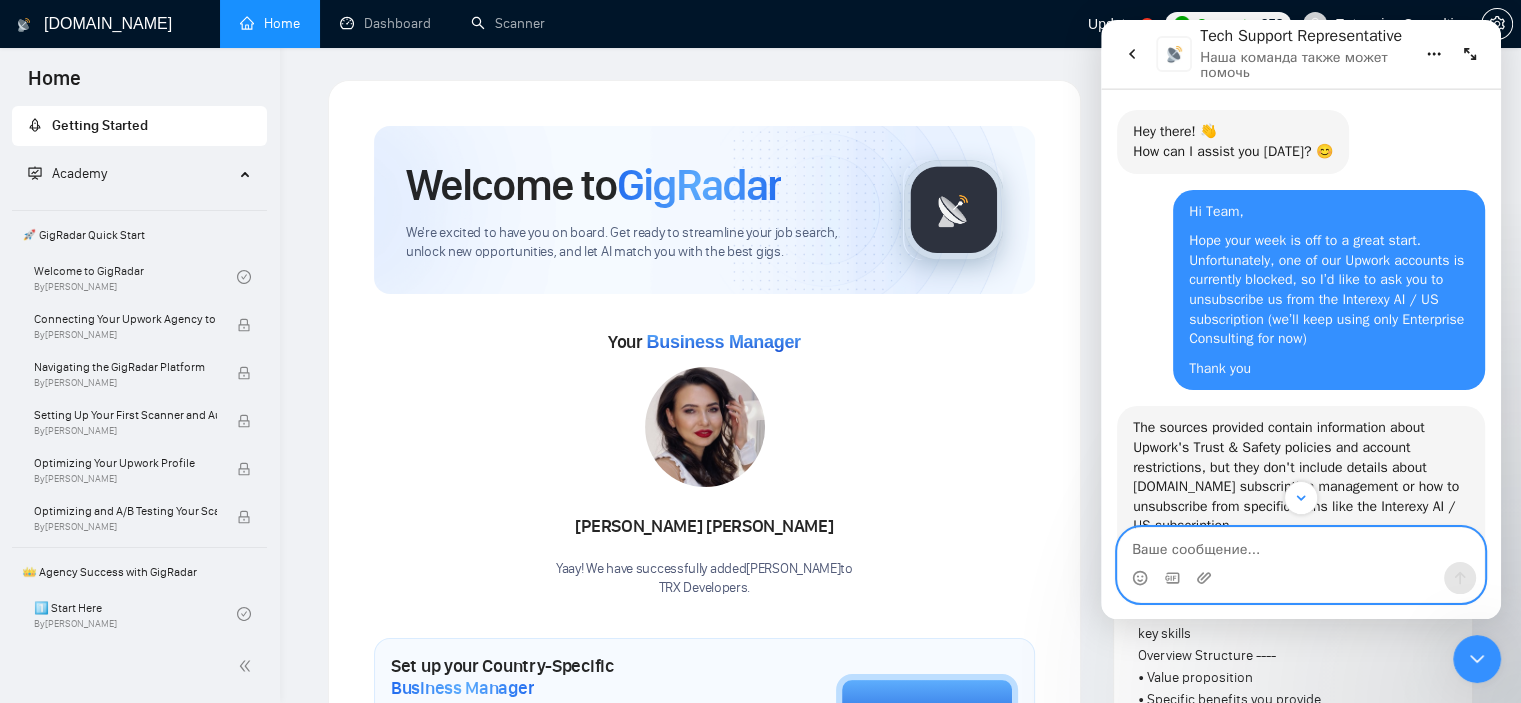 scroll, scrollTop: 0, scrollLeft: 0, axis: both 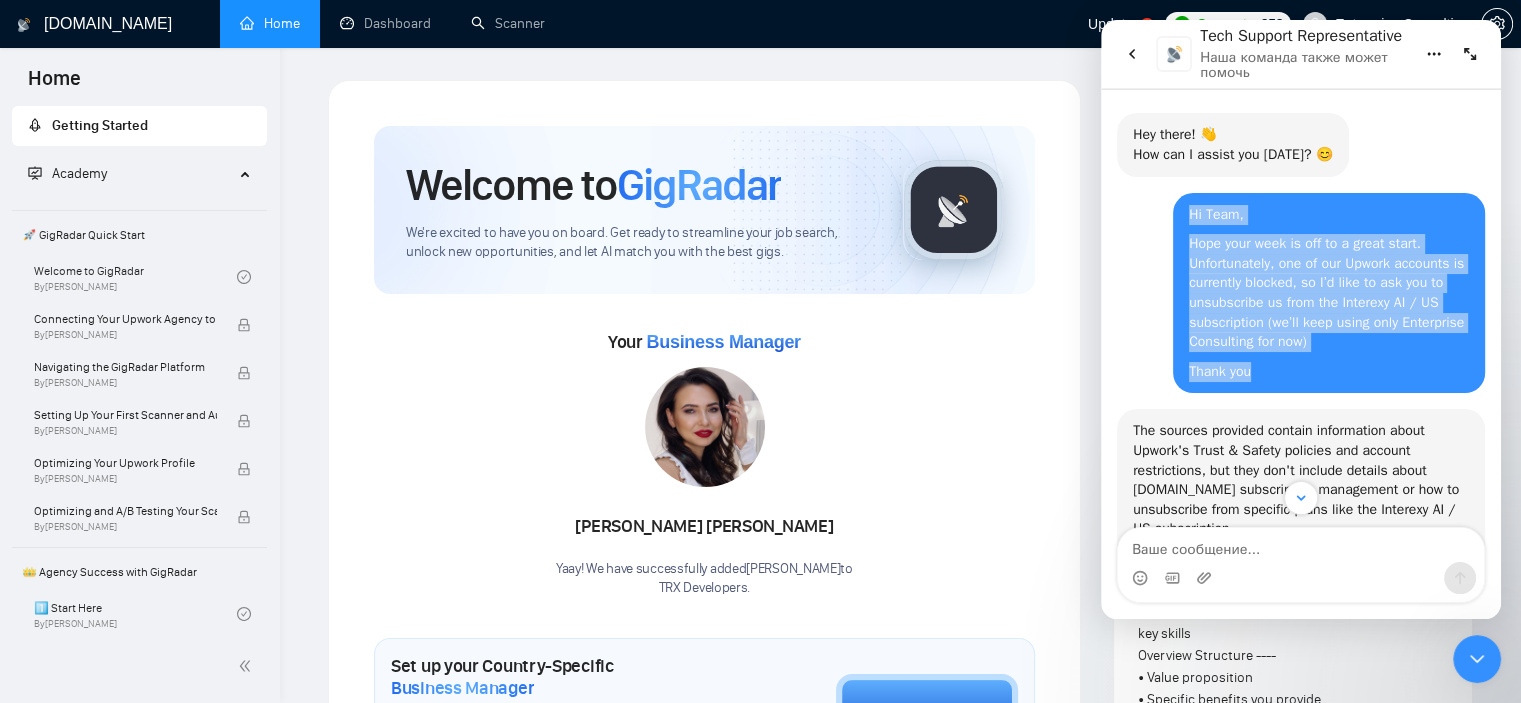 drag, startPoint x: 1176, startPoint y: 211, endPoint x: 1233, endPoint y: 303, distance: 108.226616 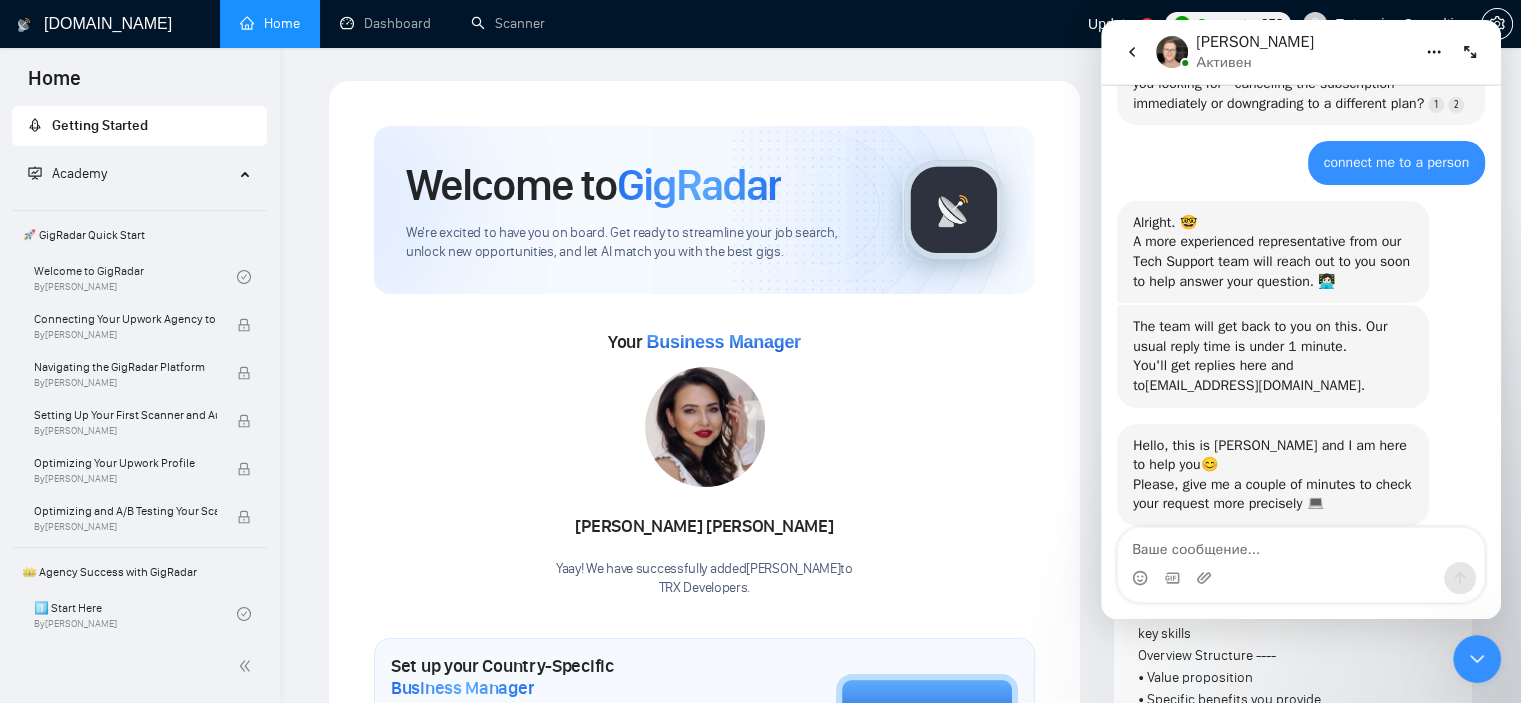 scroll, scrollTop: 668, scrollLeft: 0, axis: vertical 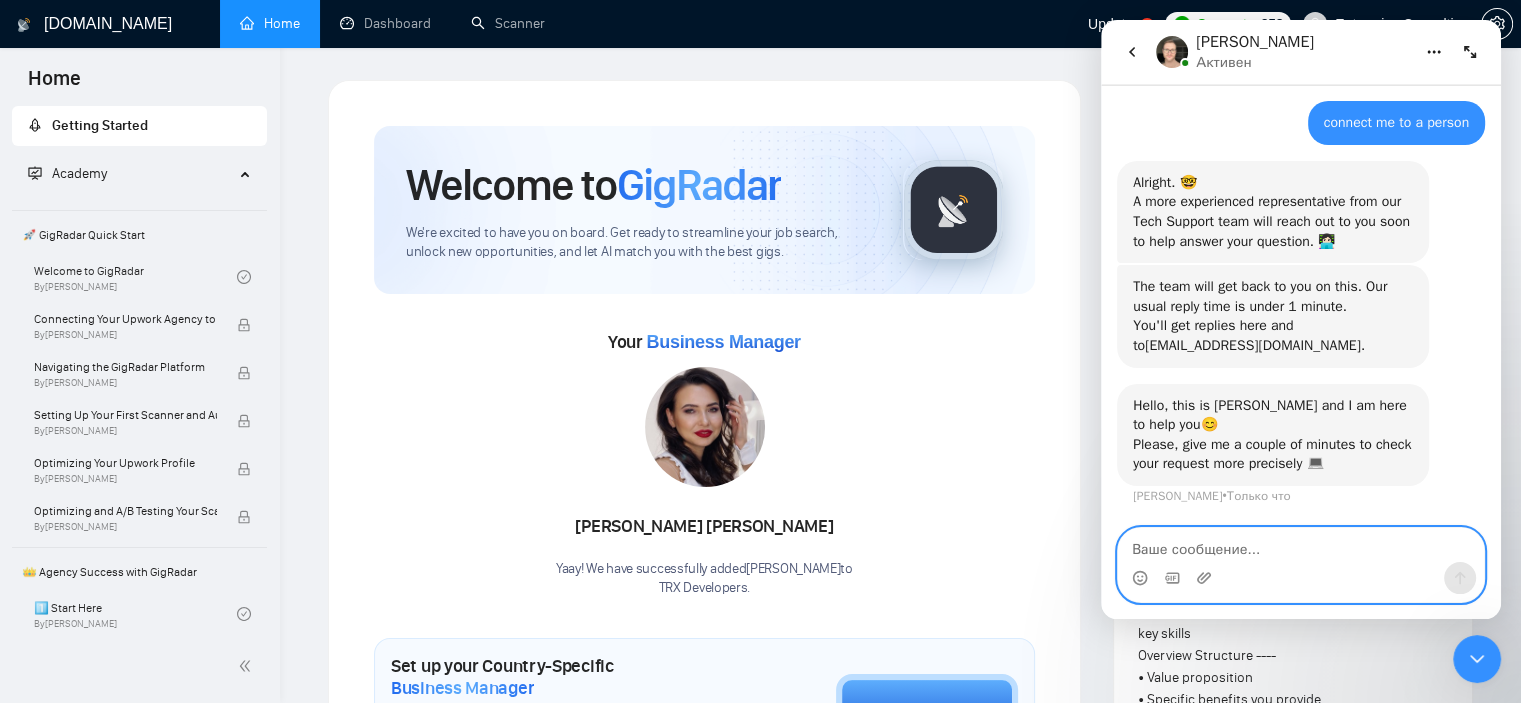 click at bounding box center [1301, 545] 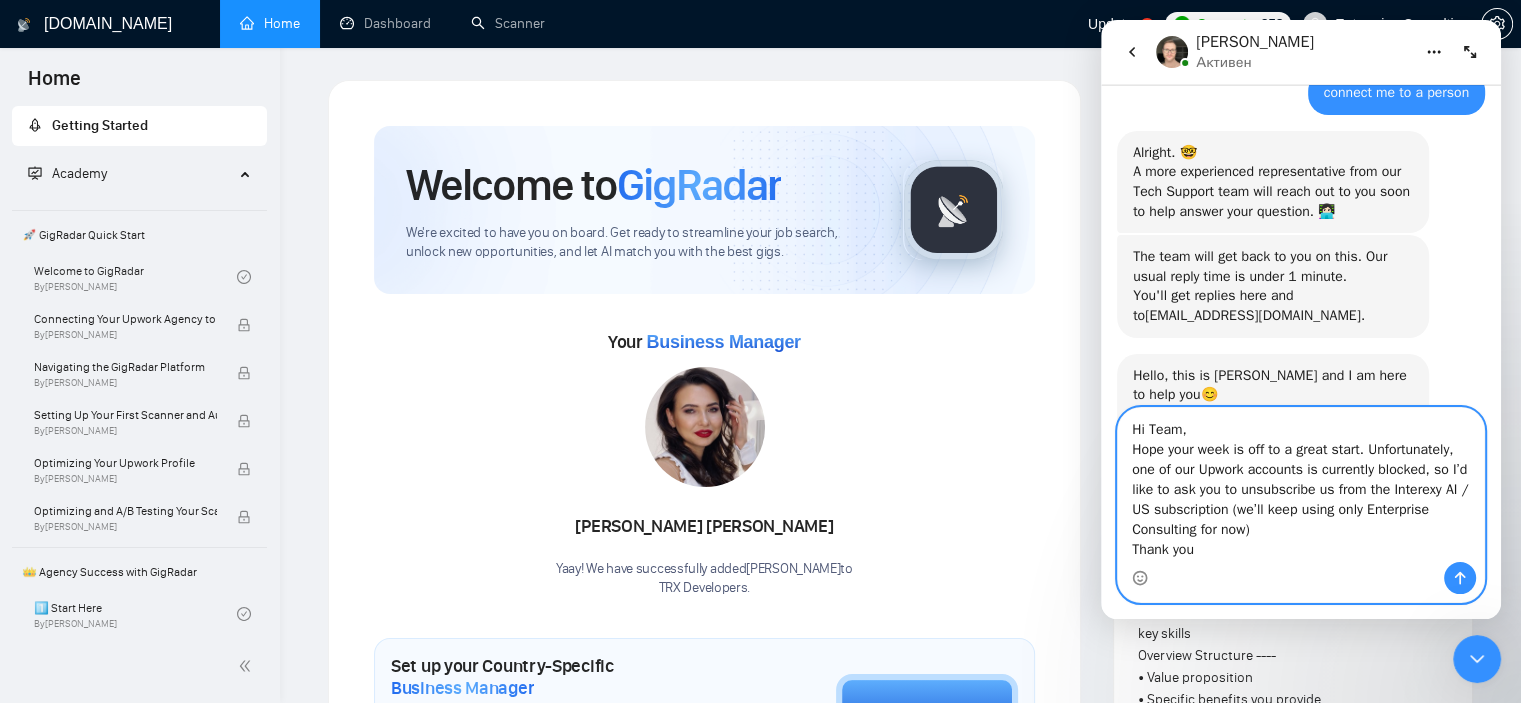 scroll, scrollTop: 788, scrollLeft: 0, axis: vertical 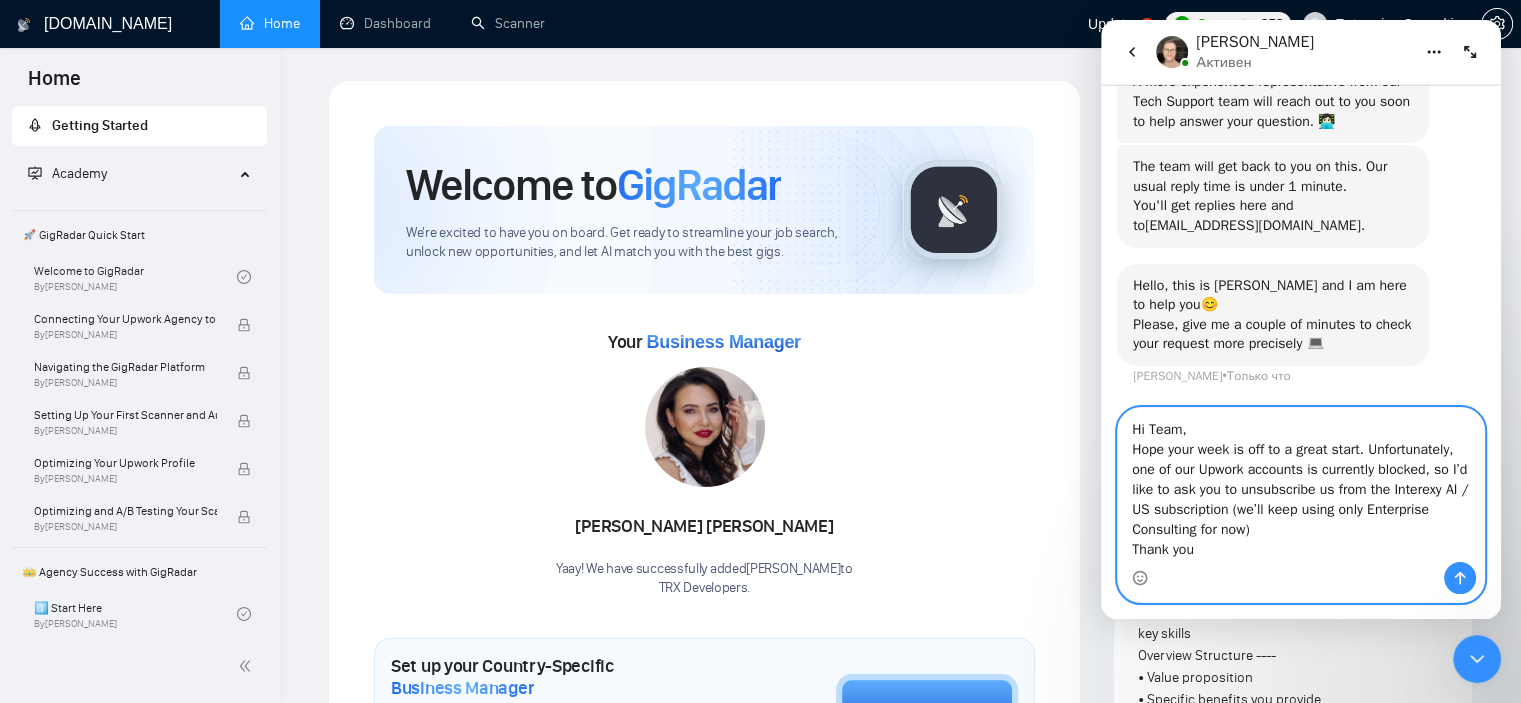 click on "Hi Team,
Hope your week is off to a great start. Unfortunately, one of our Upwork accounts is currently blocked, so I’d like to ask you to unsubscribe us from the Interexy AI / US subscription (we’ll keep using only Enterprise Consulting for now)
Thank you" at bounding box center (1301, 485) 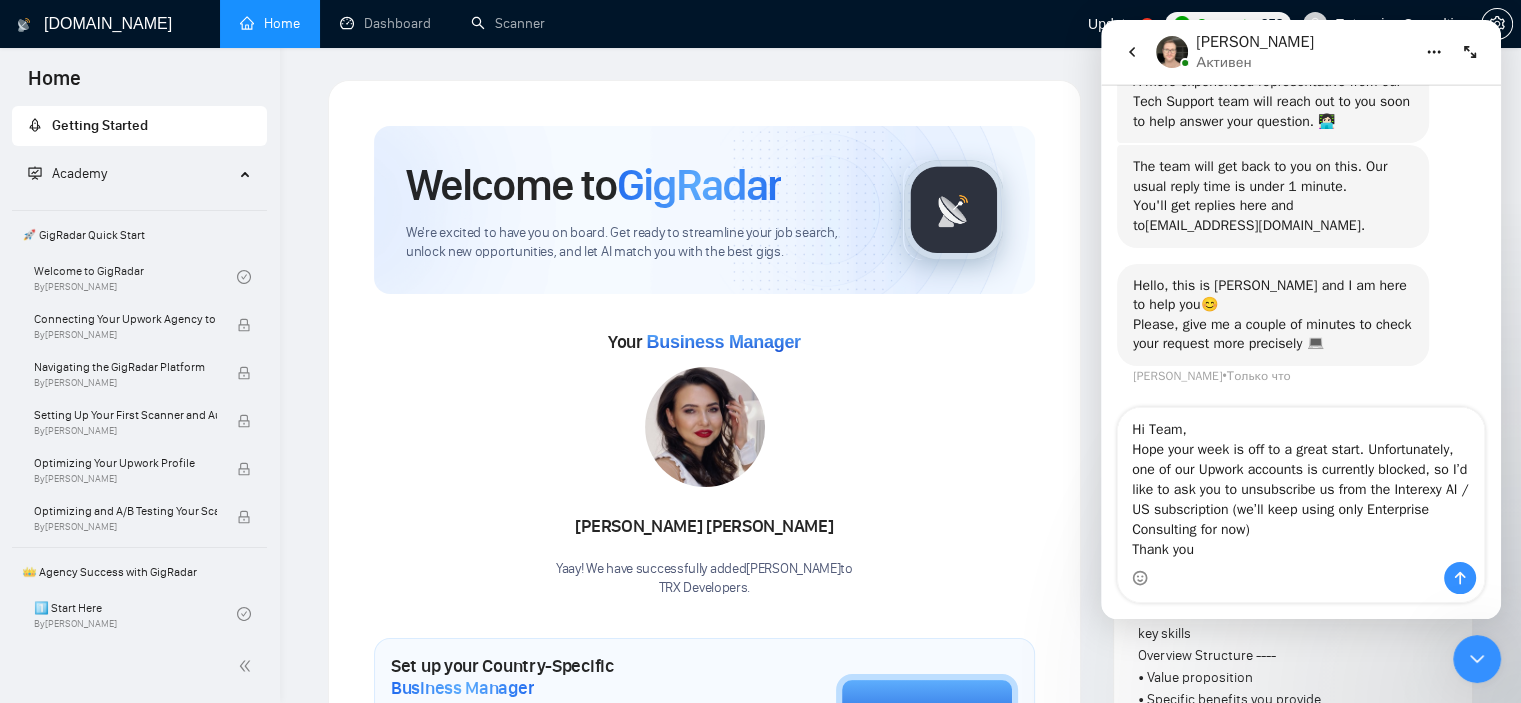 click on "Hello, this is [PERSON_NAME] and I am here to help you😊" at bounding box center (1273, 295) 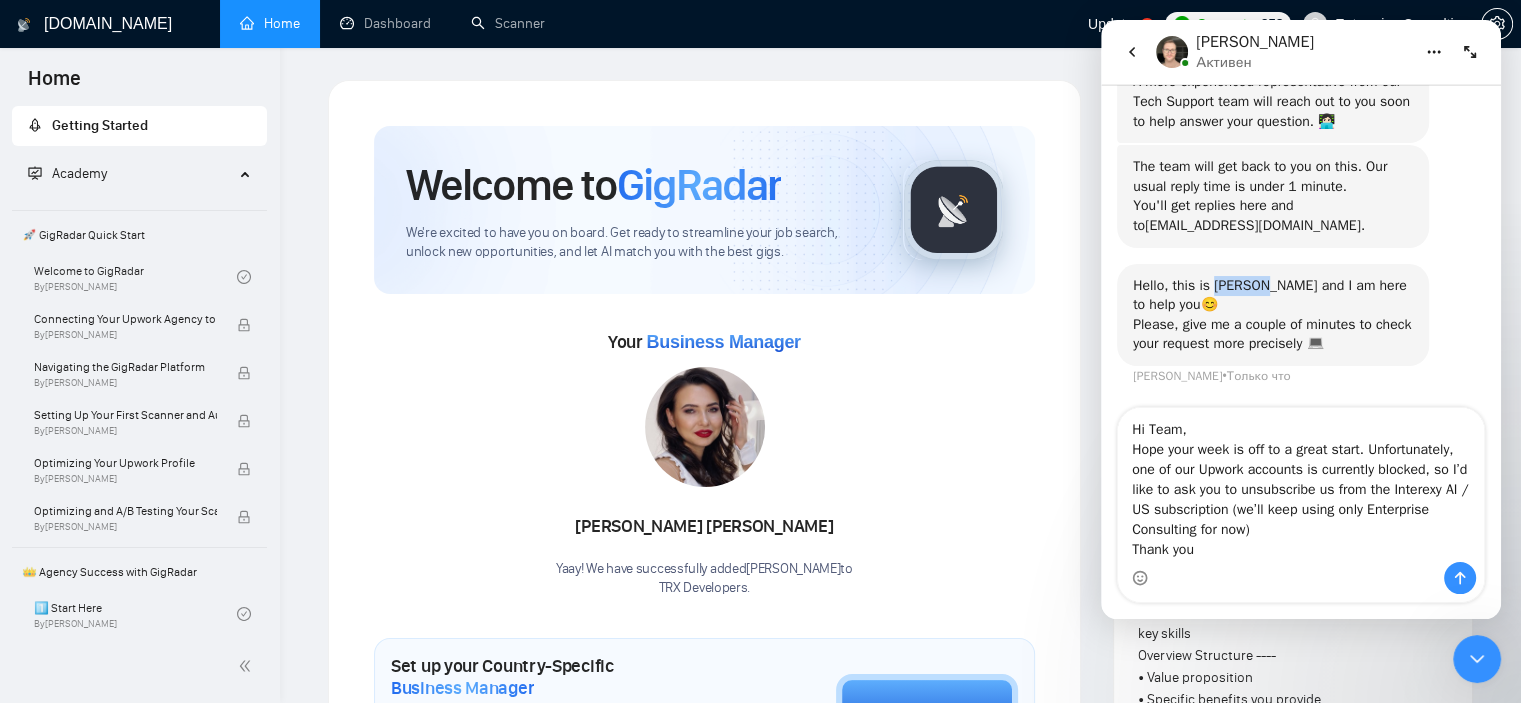 click on "Hello, this is [PERSON_NAME] and I am here to help you😊" at bounding box center [1273, 295] 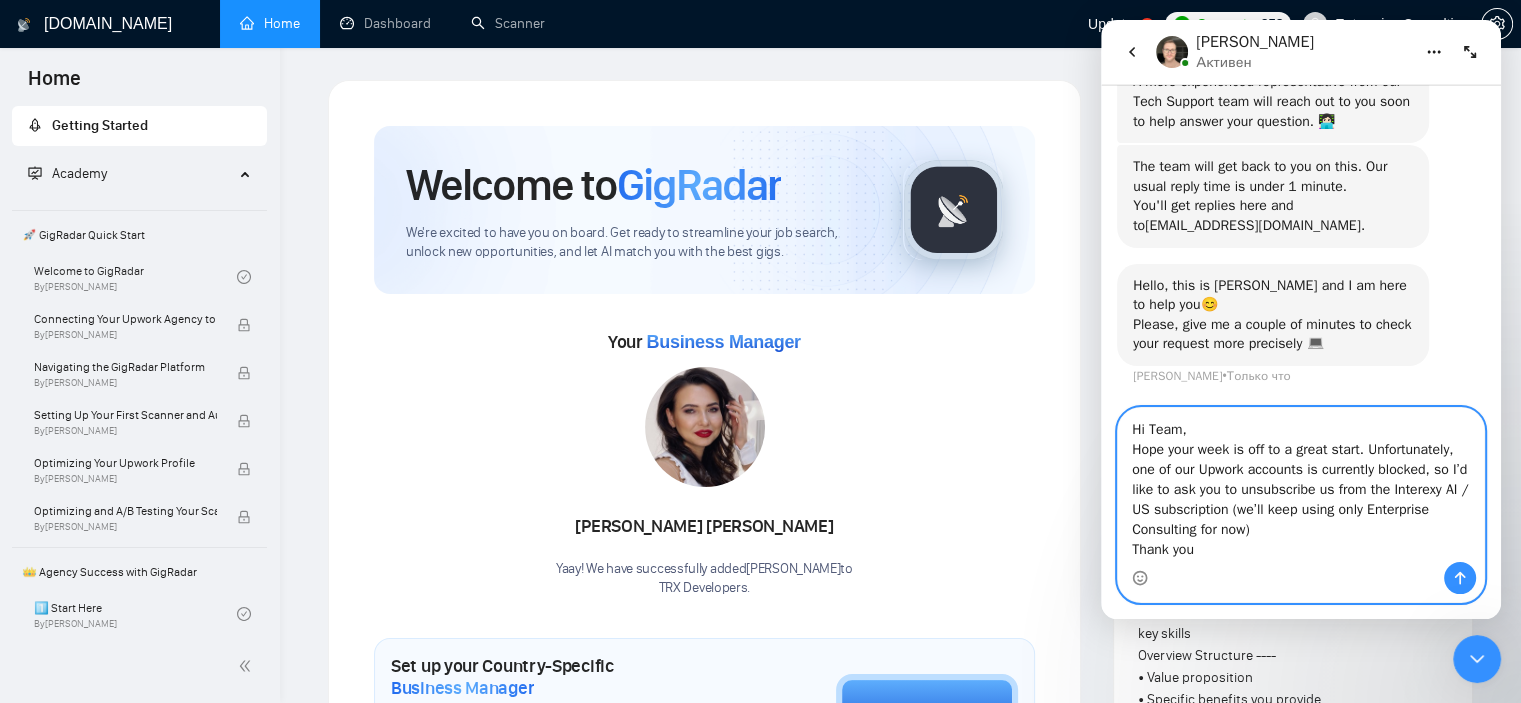 click on "Hi Team,
Hope your week is off to a great start. Unfortunately, one of our Upwork accounts is currently blocked, so I’d like to ask you to unsubscribe us from the Interexy AI / US subscription (we’ll keep using only Enterprise Consulting for now)
Thank you" at bounding box center (1301, 485) 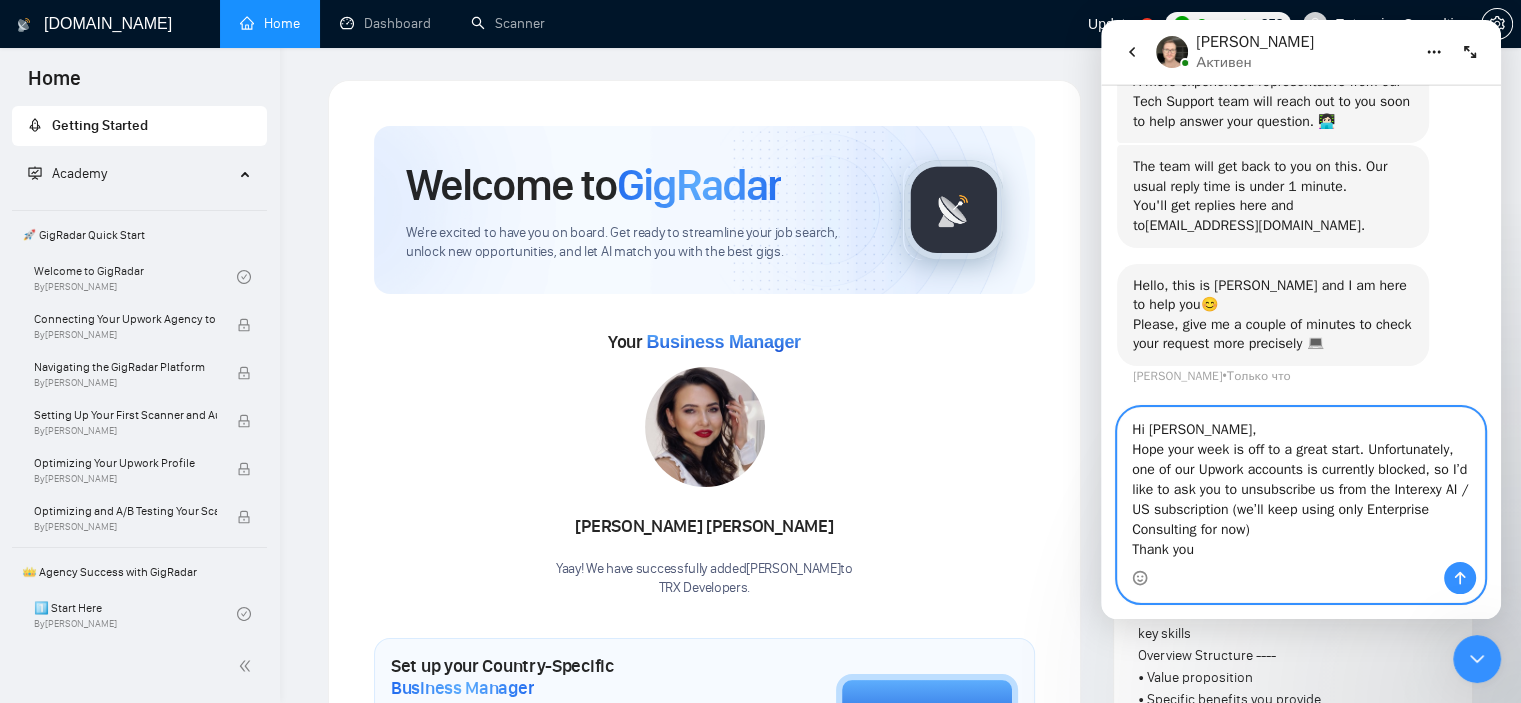 click on "Hi [PERSON_NAME],
Hope your week is off to a great start. Unfortunately, one of our Upwork accounts is currently blocked, so I’d like to ask you to unsubscribe us from the Interexy AI / US subscription (we’ll keep using only Enterprise Consulting for now)
Thank you" at bounding box center [1301, 485] 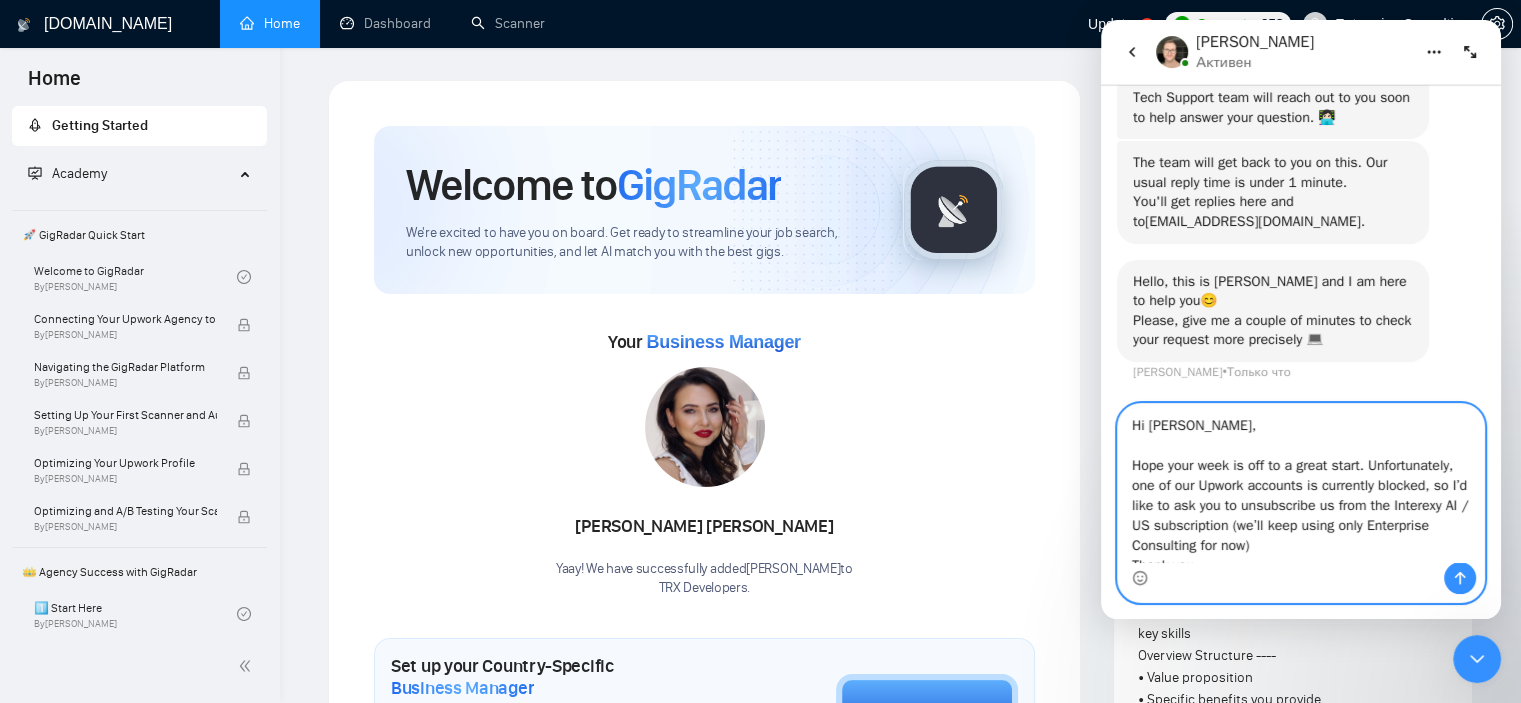 scroll, scrollTop: 792, scrollLeft: 0, axis: vertical 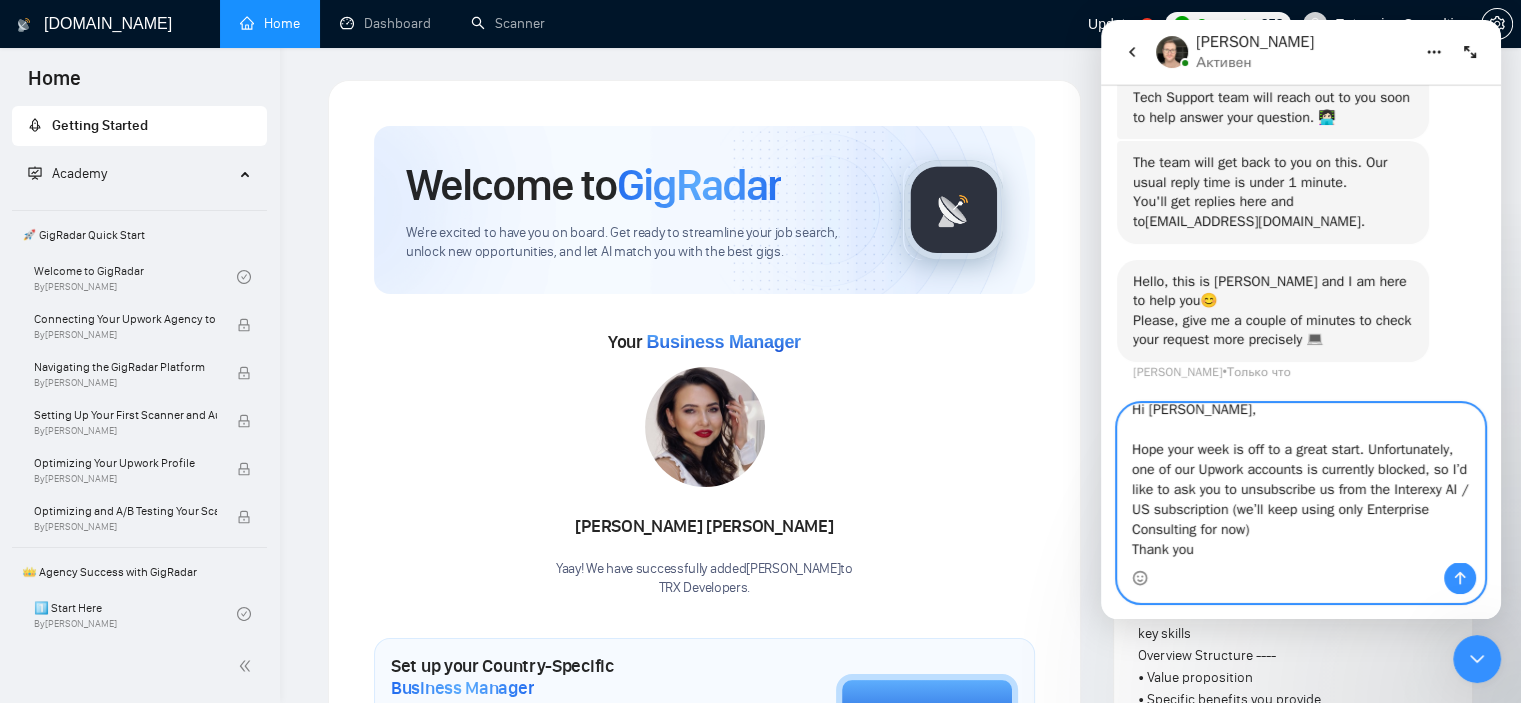 click on "Hi [PERSON_NAME],
Hope your week is off to a great start. Unfortunately, one of our Upwork accounts is currently blocked, so I’d like to ask you to unsubscribe us from the Interexy AI / US subscription (we’ll keep using only Enterprise Consulting for now)
Thank you" at bounding box center [1301, 483] 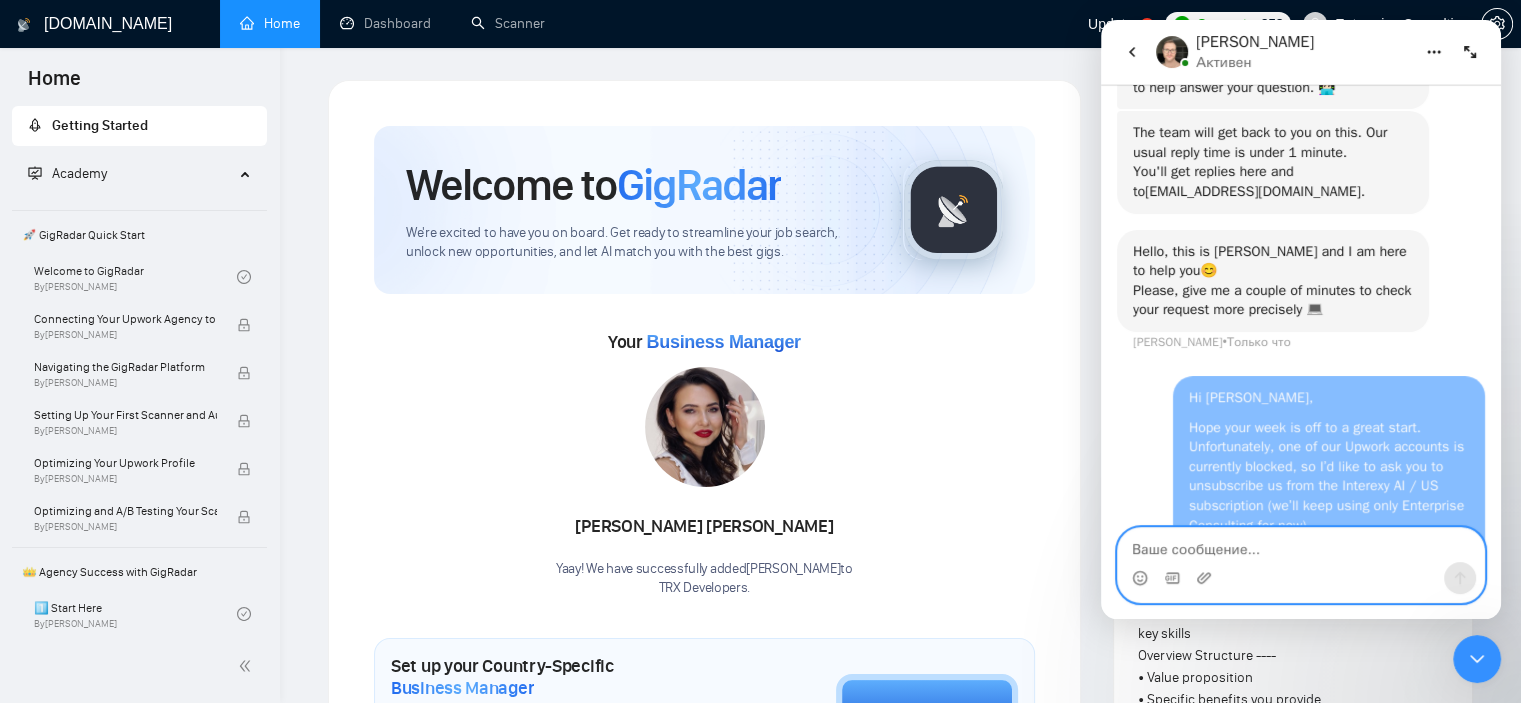 scroll, scrollTop: 0, scrollLeft: 0, axis: both 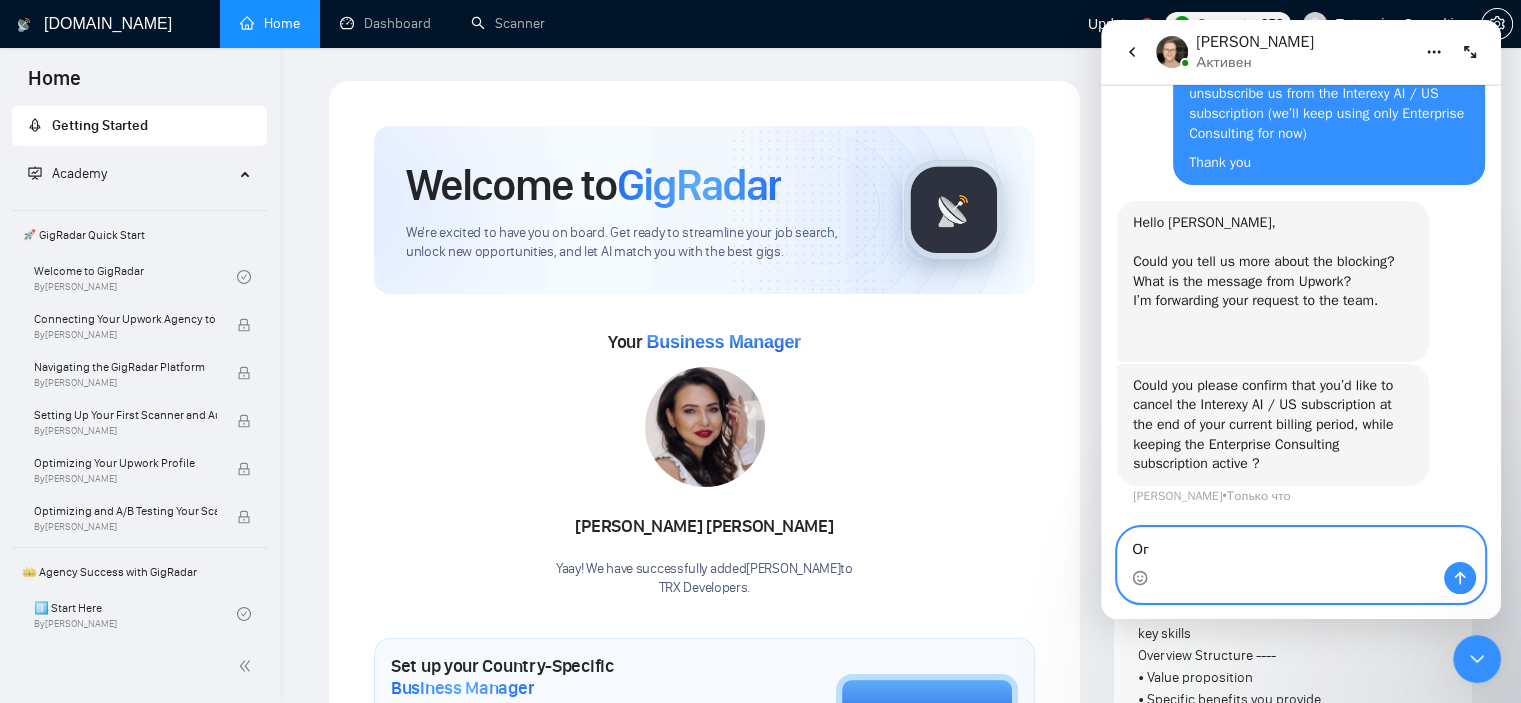 type on "О" 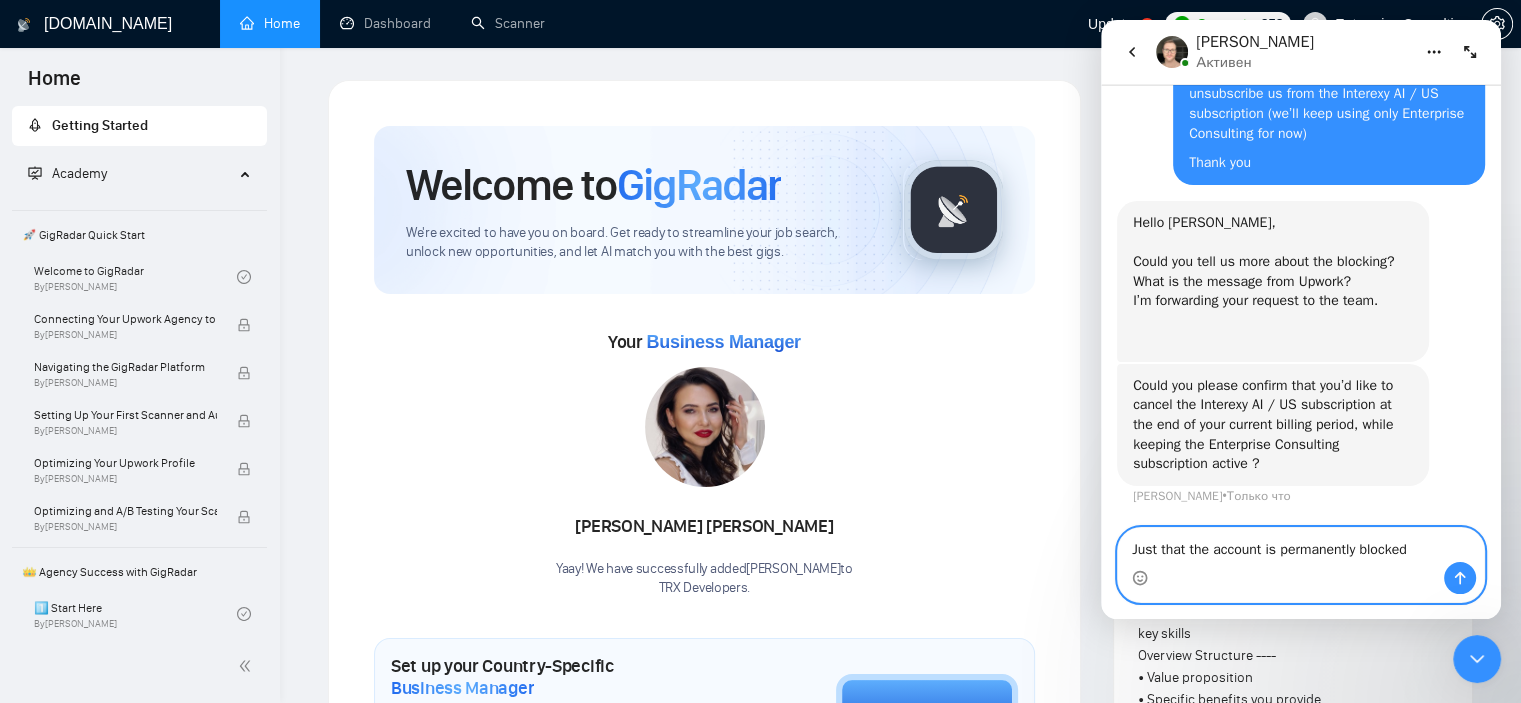 click on "Just that the account is permanently blocked" at bounding box center (1301, 545) 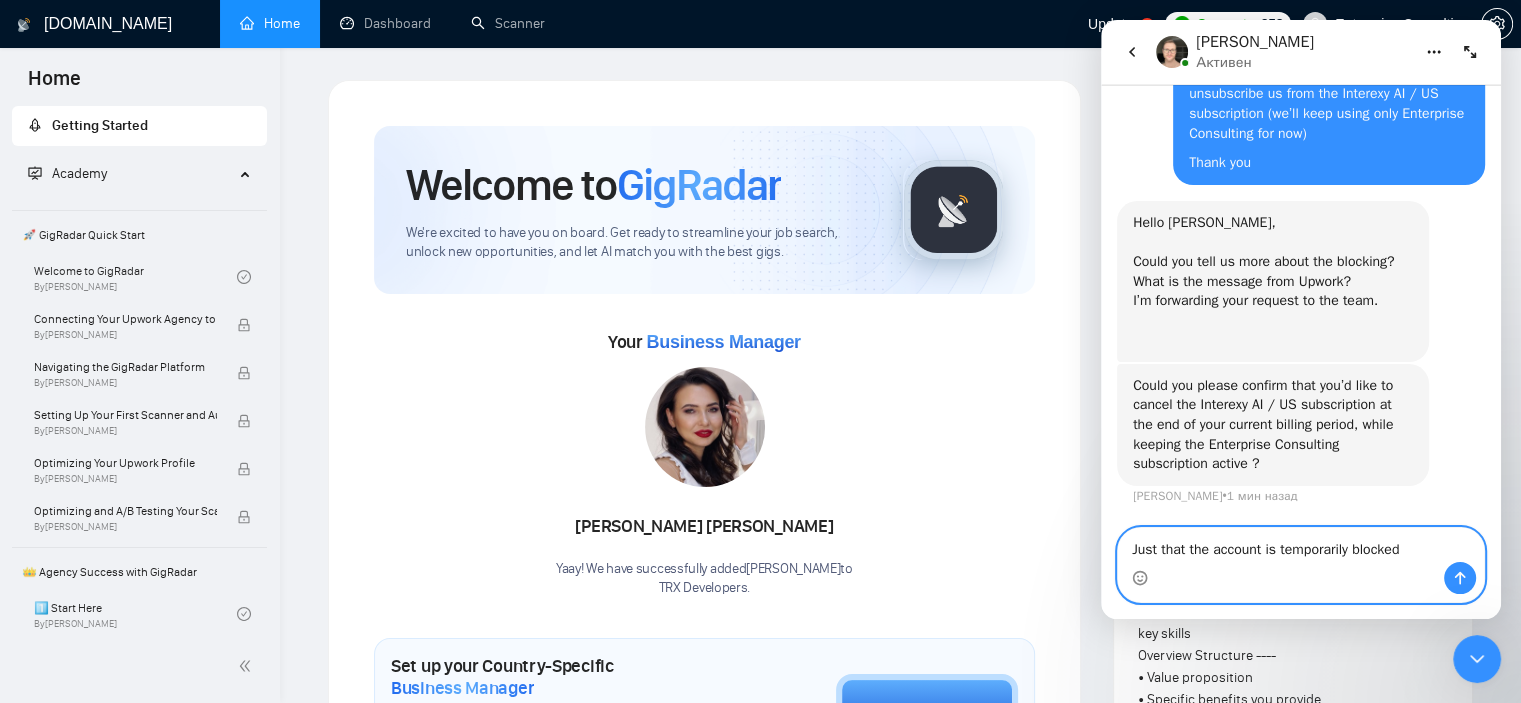 type on "Just that the account is temporarily blocked" 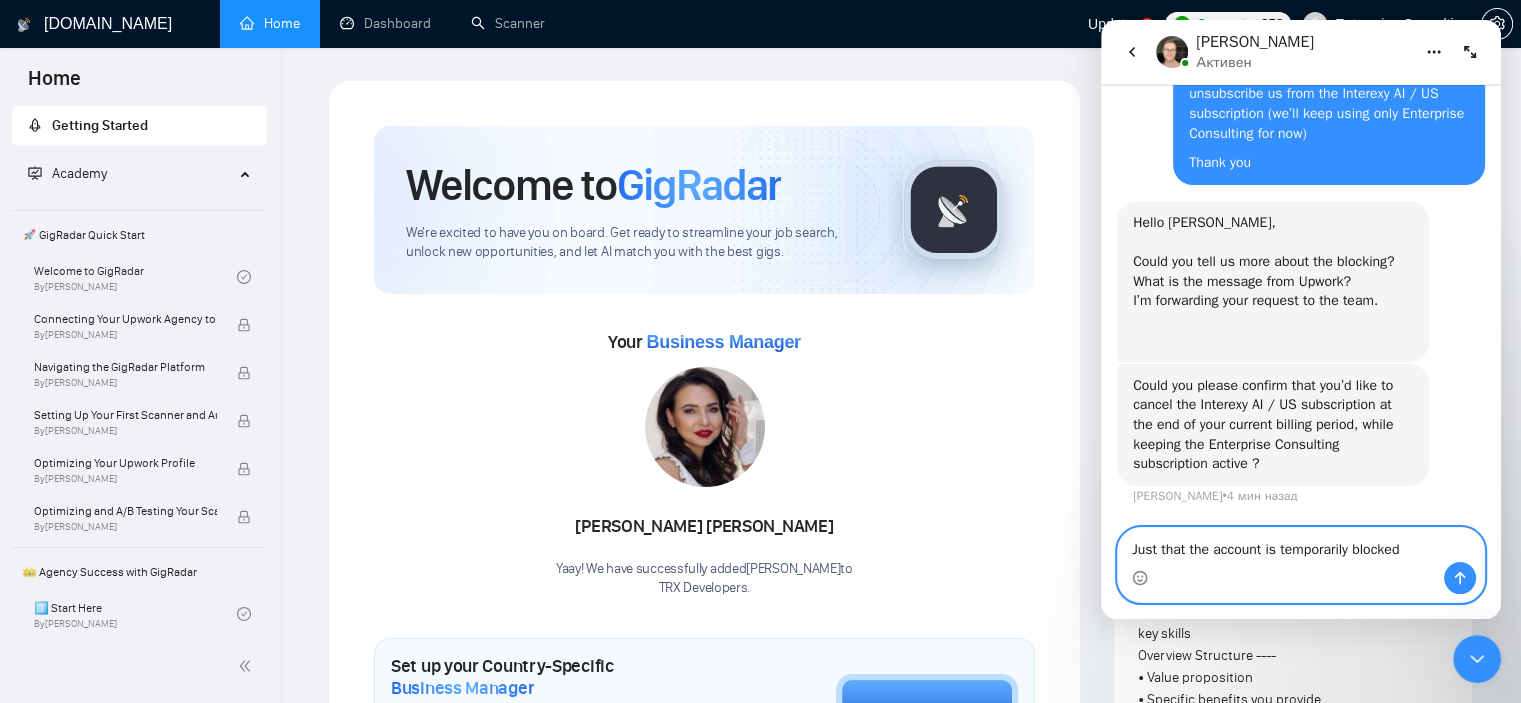 click on "Just that the account is temporarily blocked" at bounding box center [1301, 545] 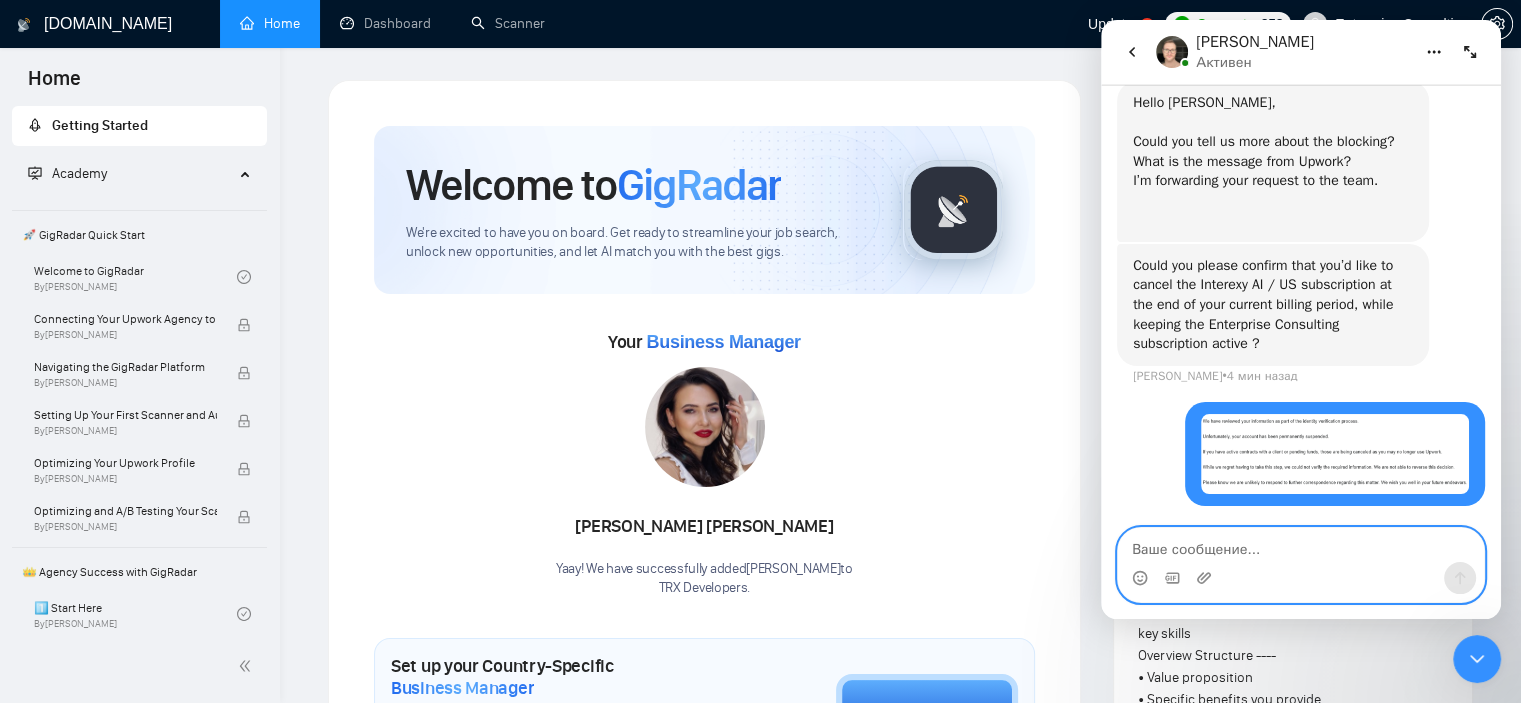 scroll, scrollTop: 1306, scrollLeft: 0, axis: vertical 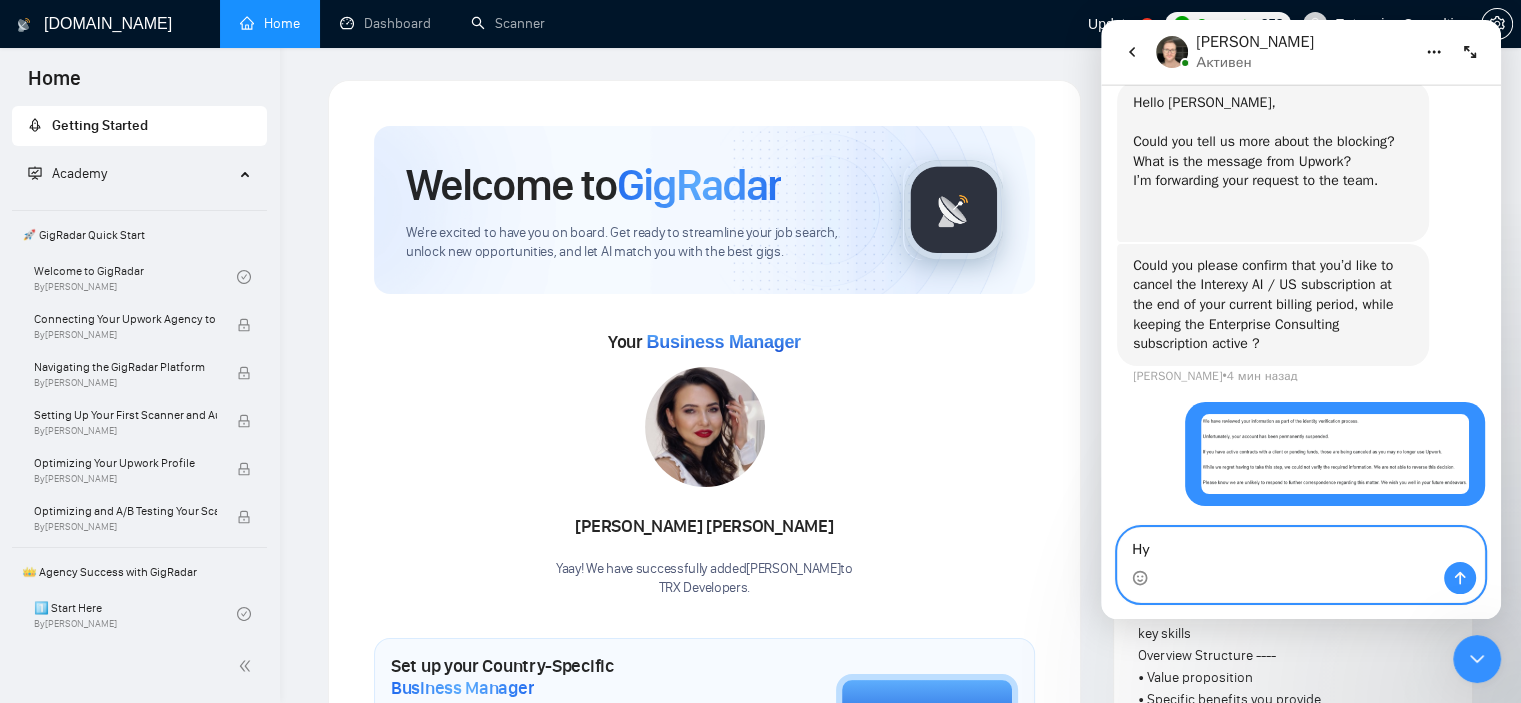 type on "[PERSON_NAME]" 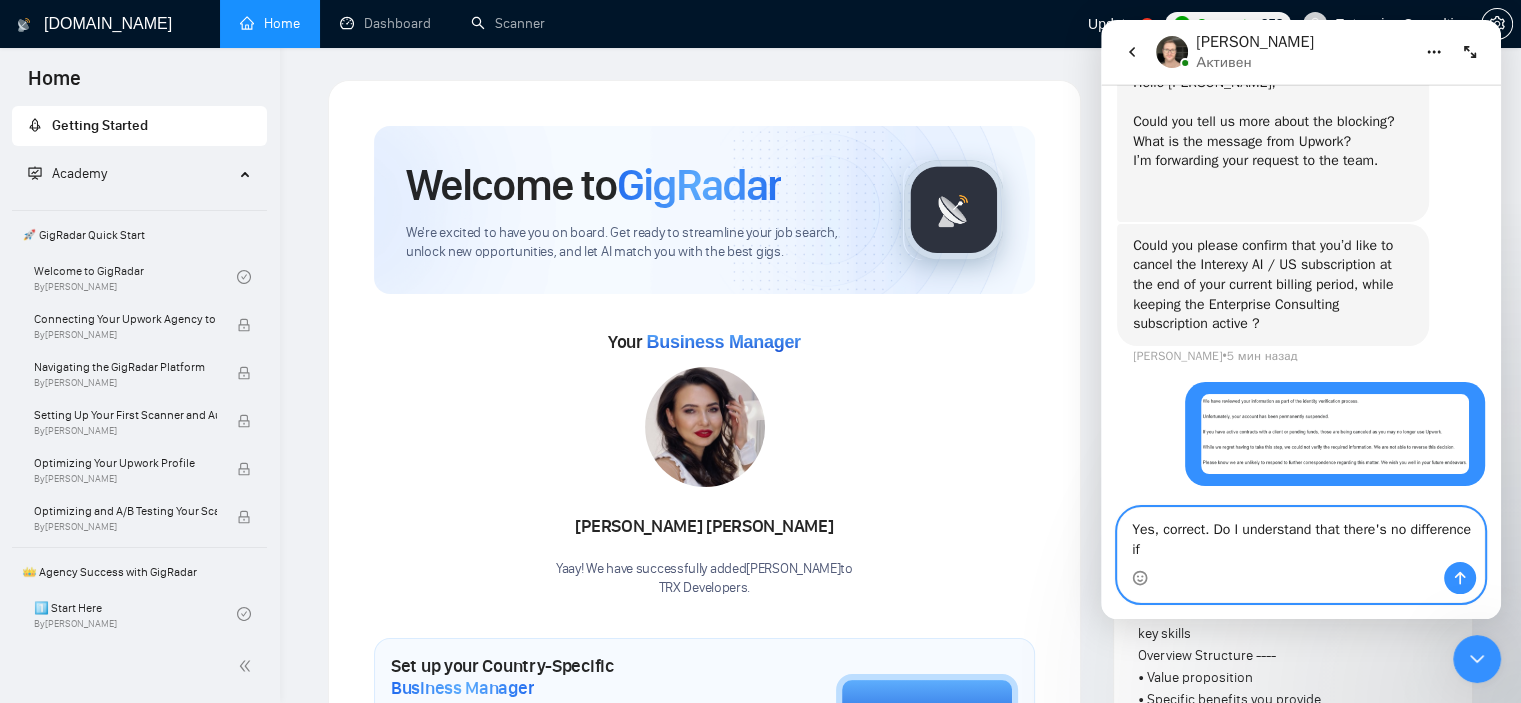 scroll, scrollTop: 1326, scrollLeft: 0, axis: vertical 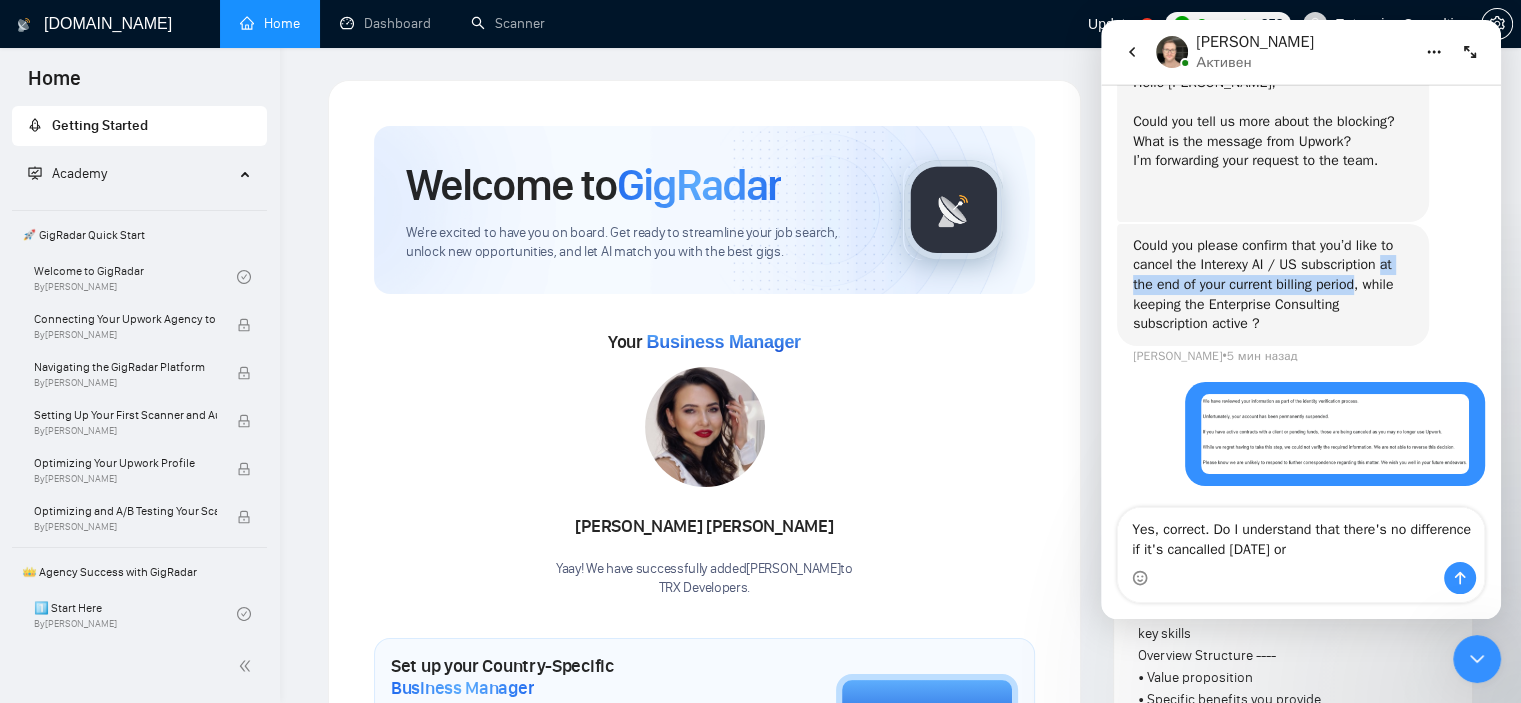 drag, startPoint x: 1378, startPoint y: 267, endPoint x: 1358, endPoint y: 287, distance: 28.284271 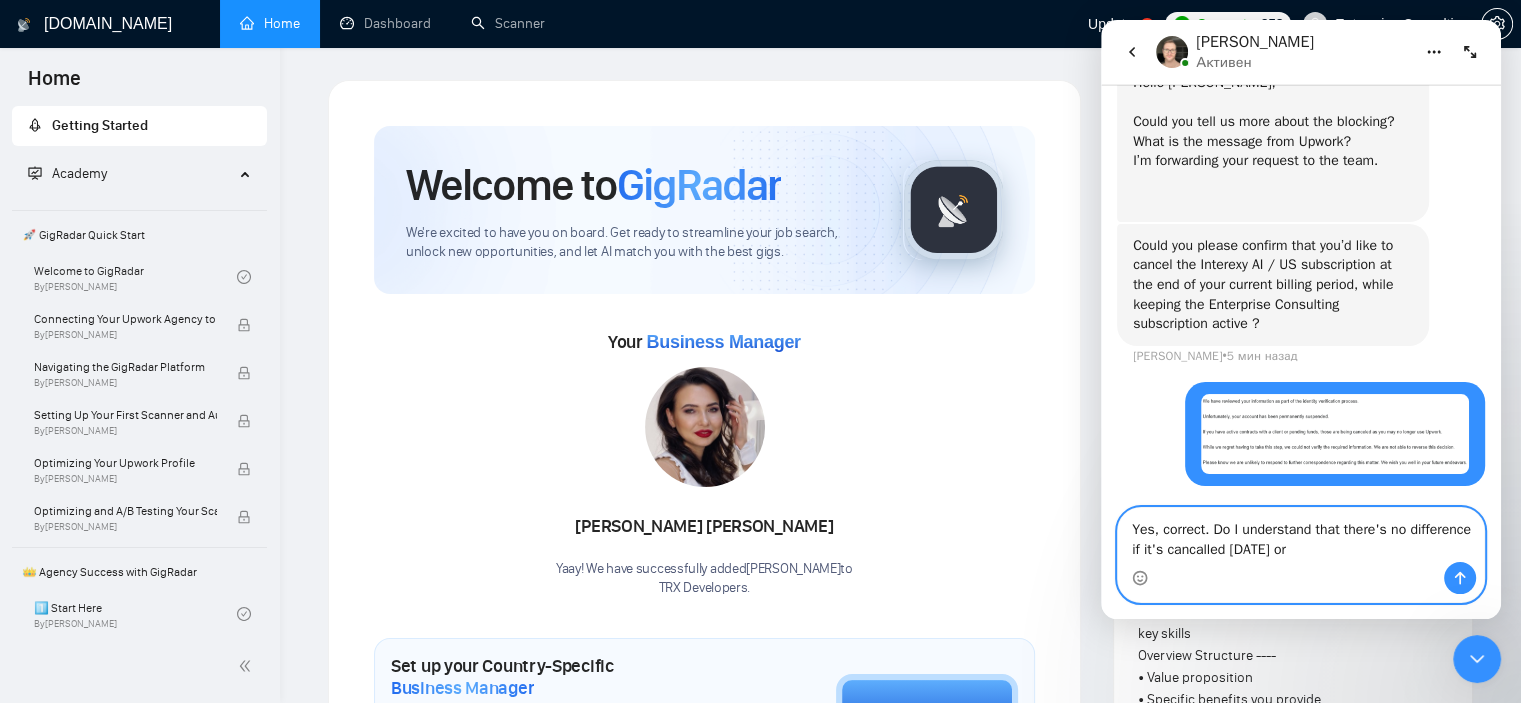 click on "Yes, correct. Do I understand that there's no difference if it's cancalled [DATE] or" at bounding box center [1301, 535] 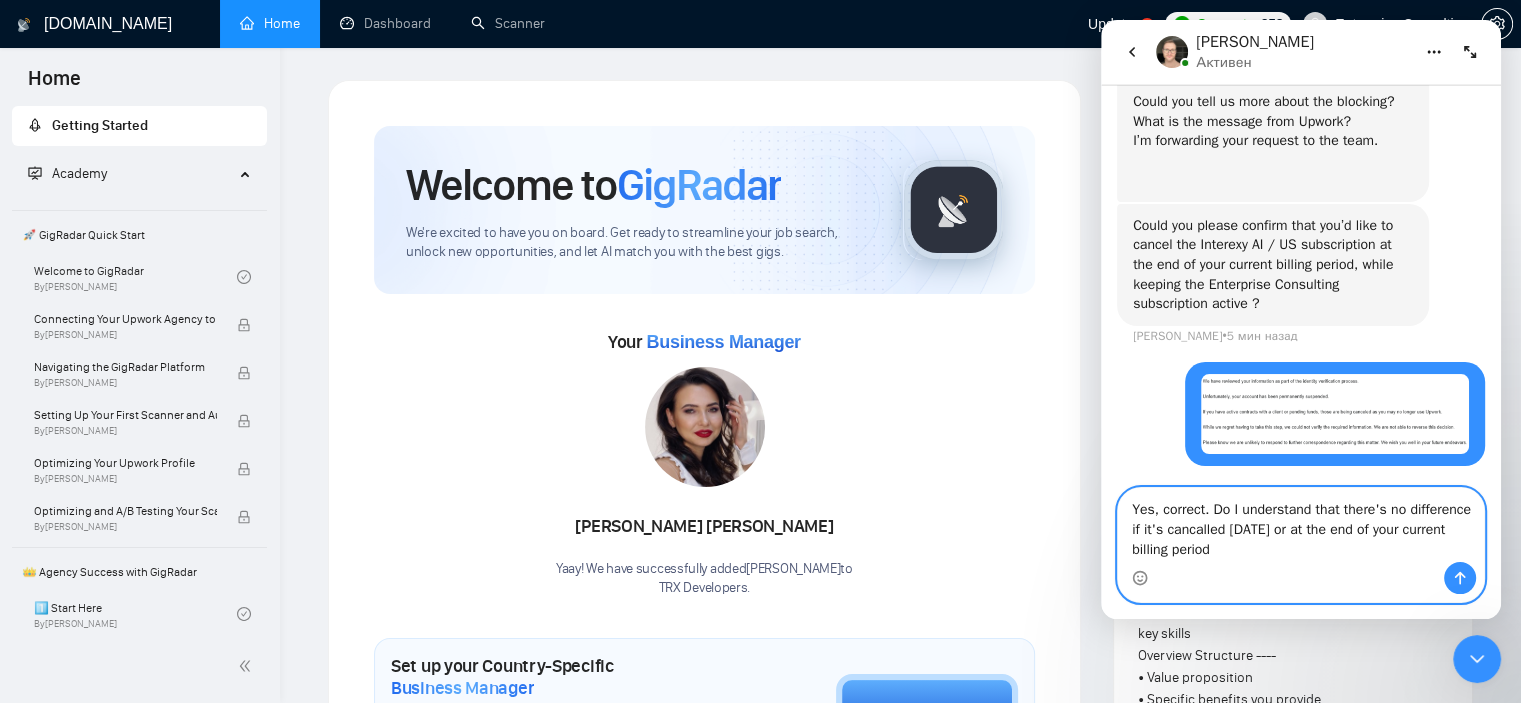 scroll, scrollTop: 1346, scrollLeft: 0, axis: vertical 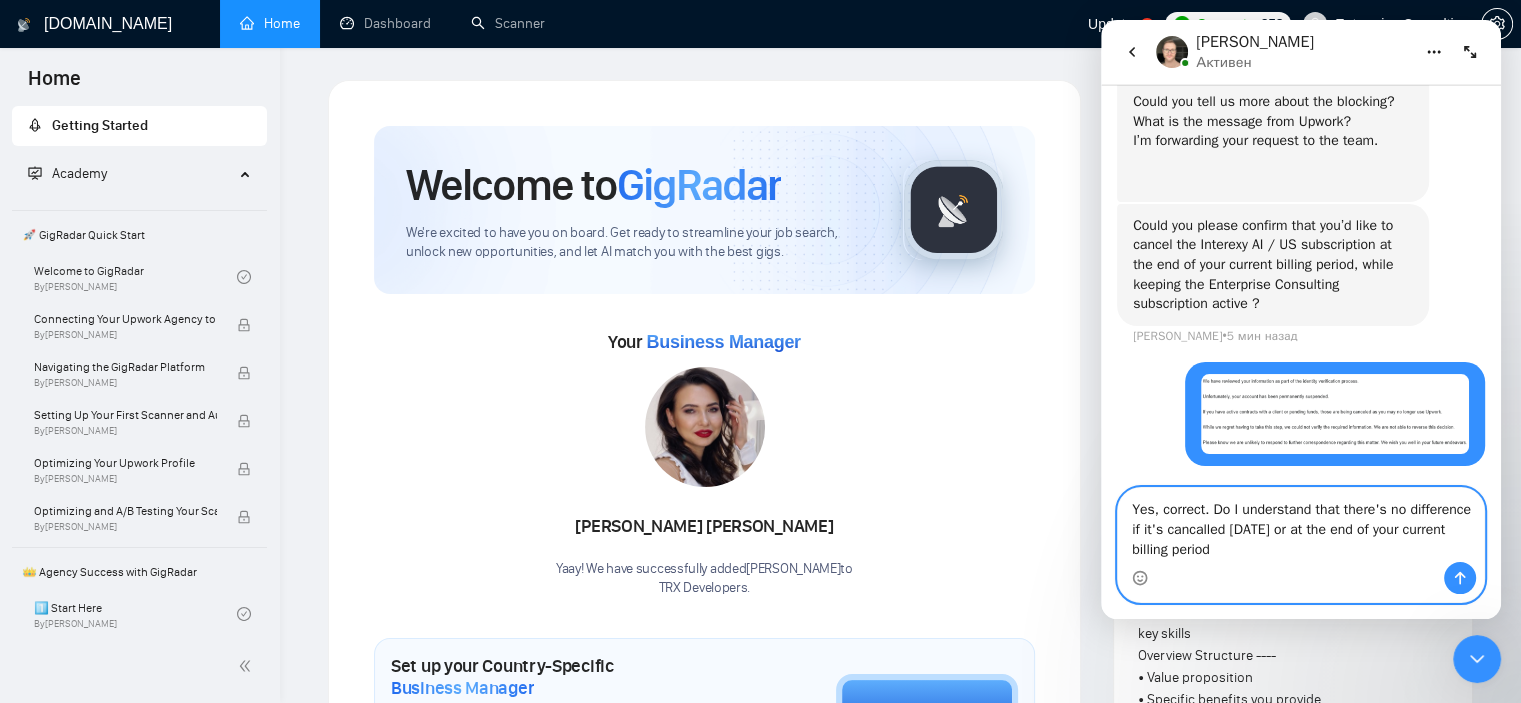type on "Yes, correct. Do I understand that there's no difference if it's cancalled [DATE] or at the end of your current billing period?" 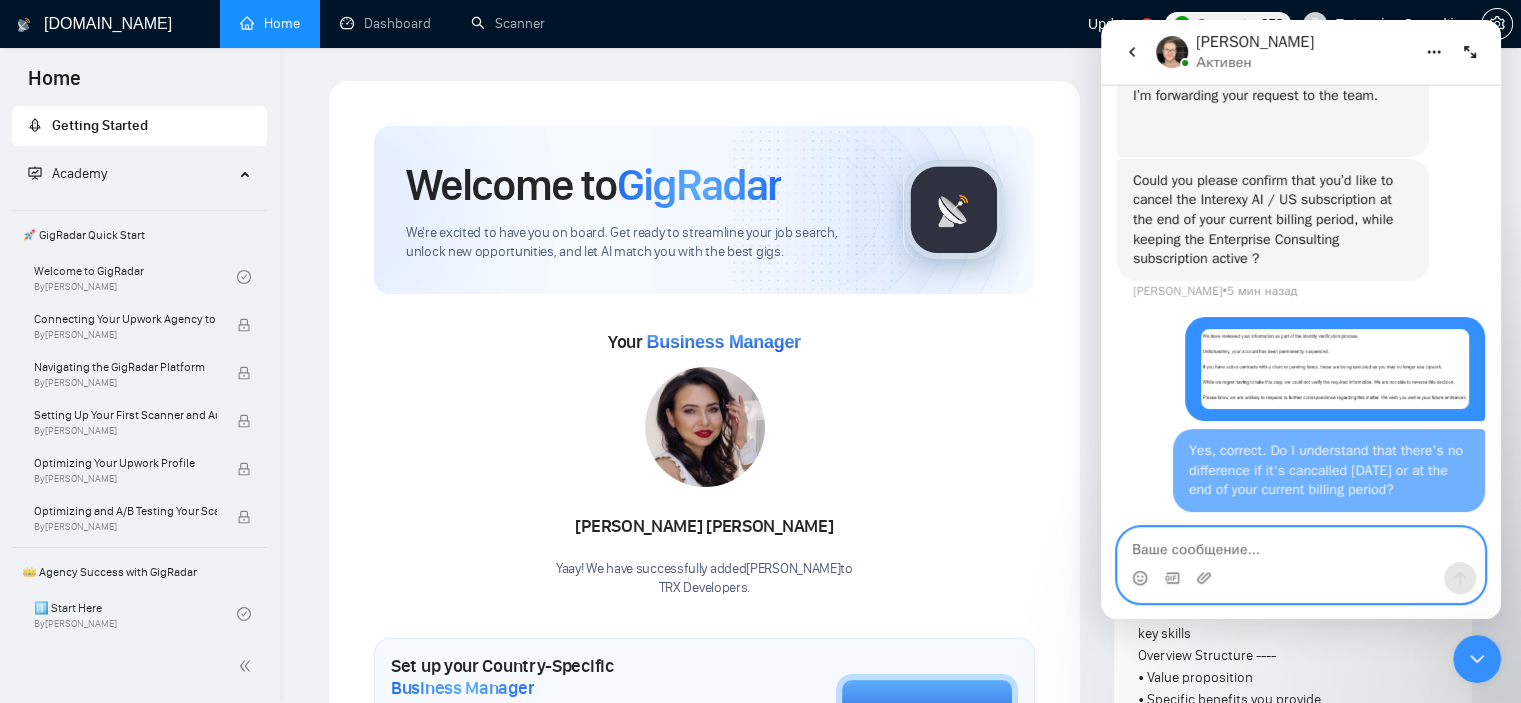 scroll, scrollTop: 1391, scrollLeft: 0, axis: vertical 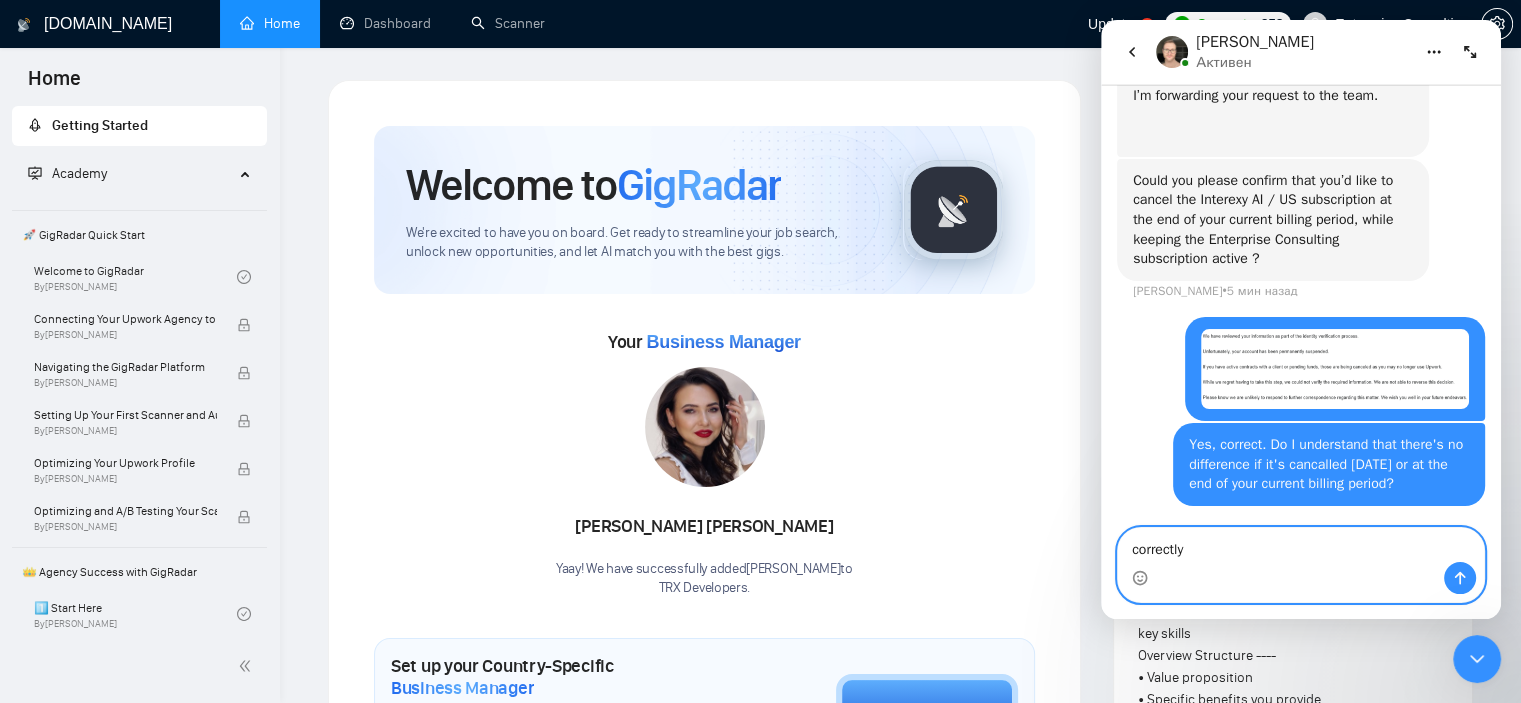 type on "correctly*" 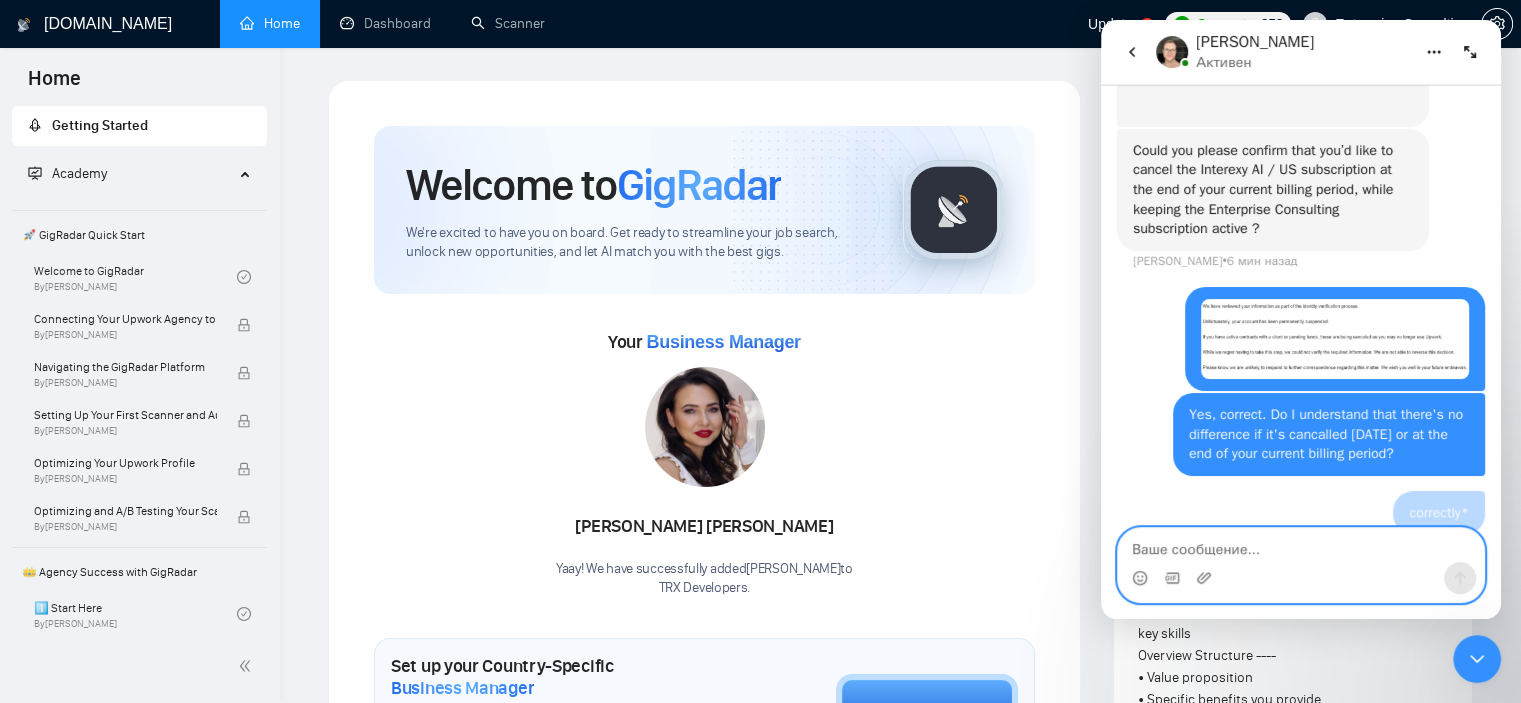 scroll, scrollTop: 1436, scrollLeft: 0, axis: vertical 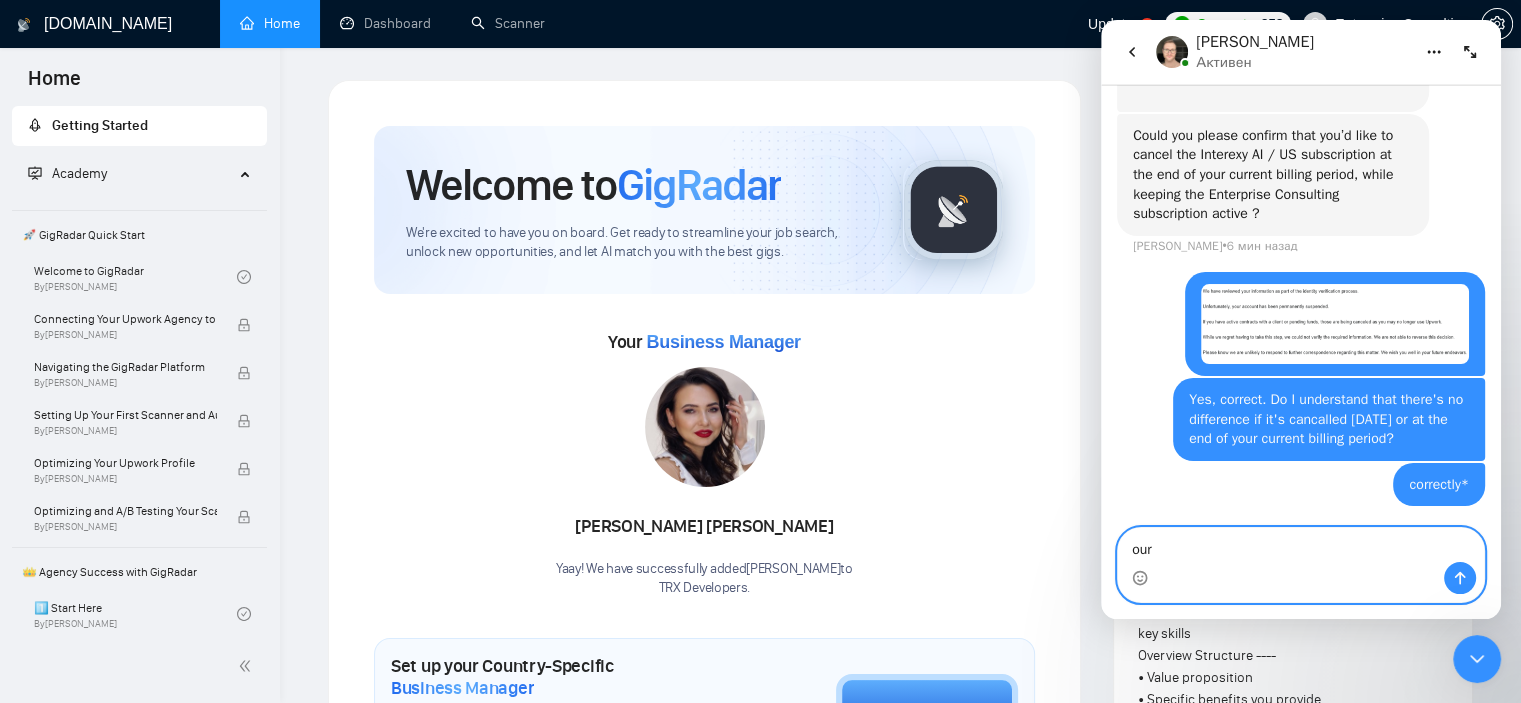 type on "our*" 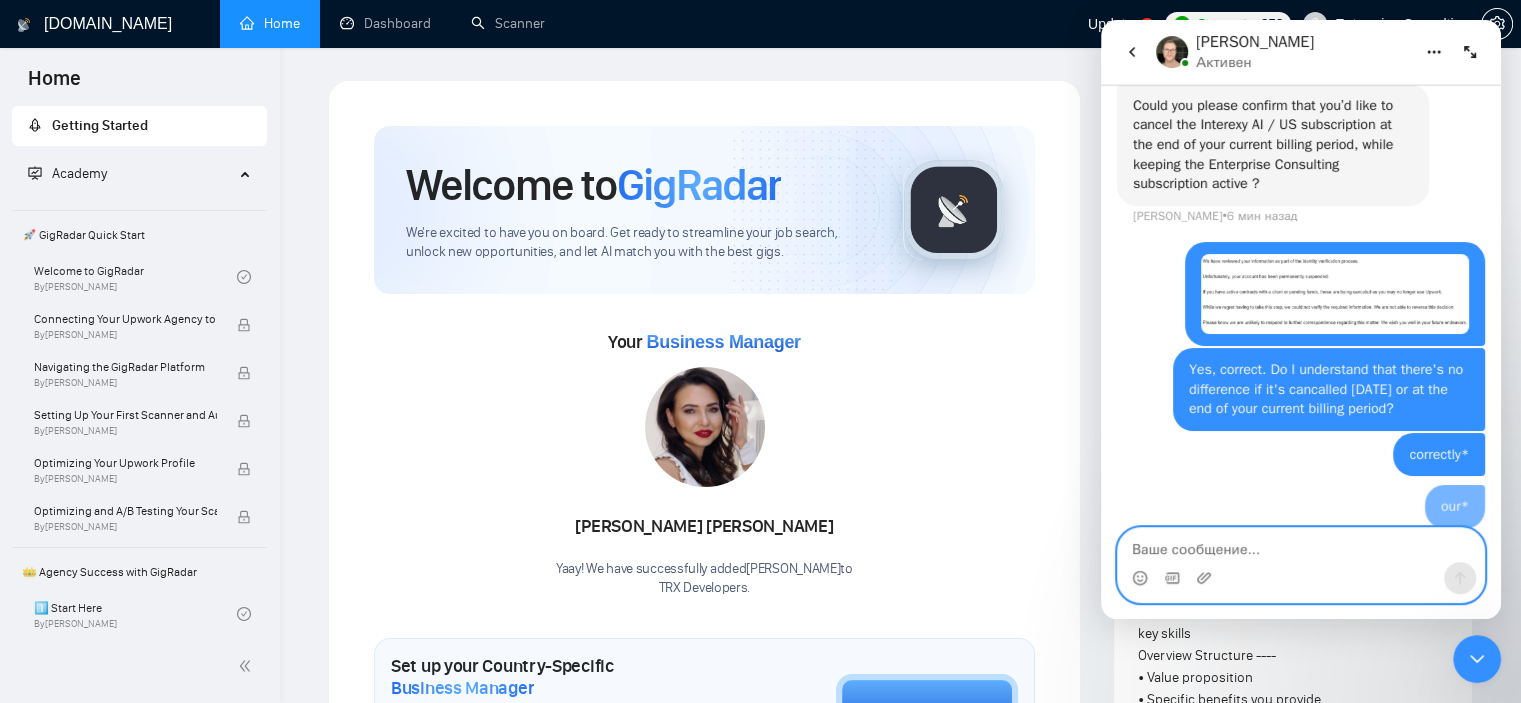 scroll, scrollTop: 1482, scrollLeft: 0, axis: vertical 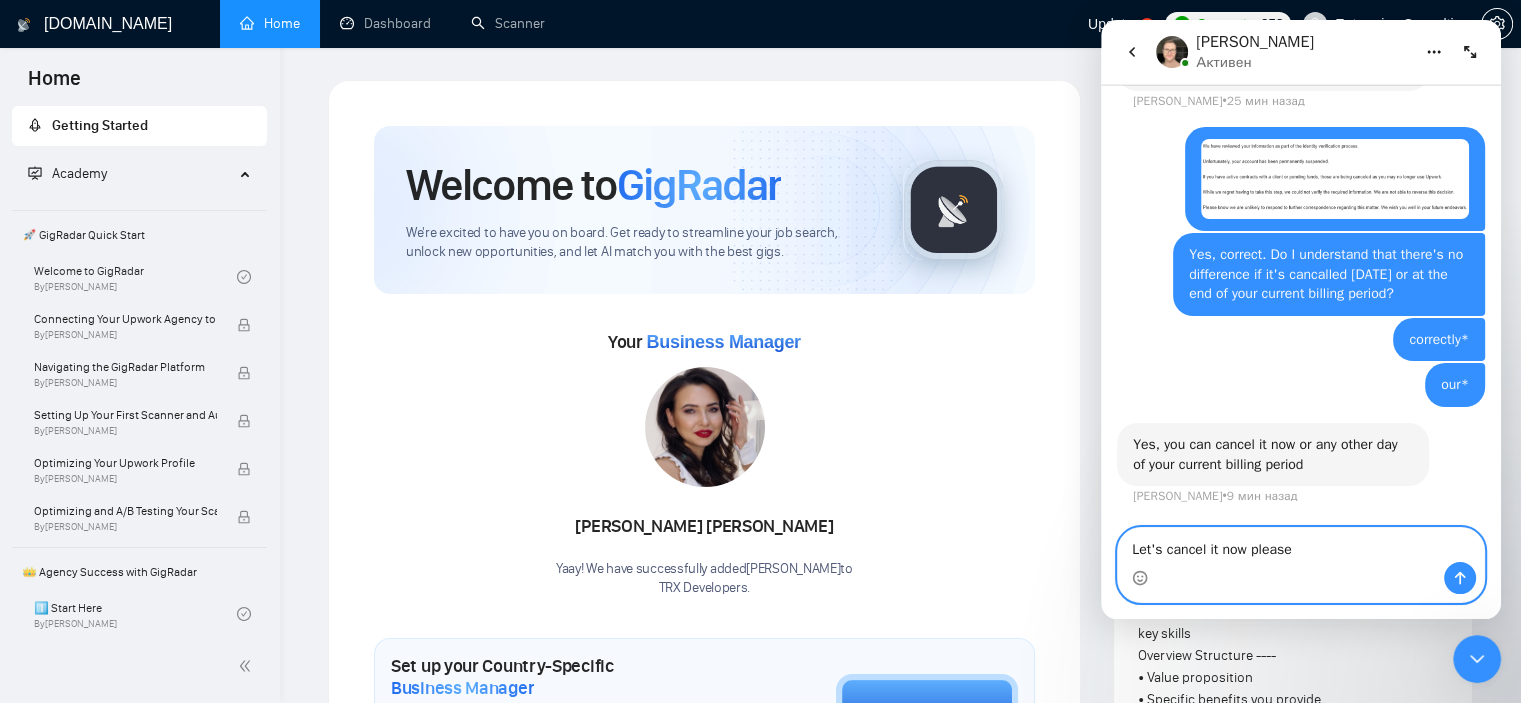 type on "Let's cancel it now please" 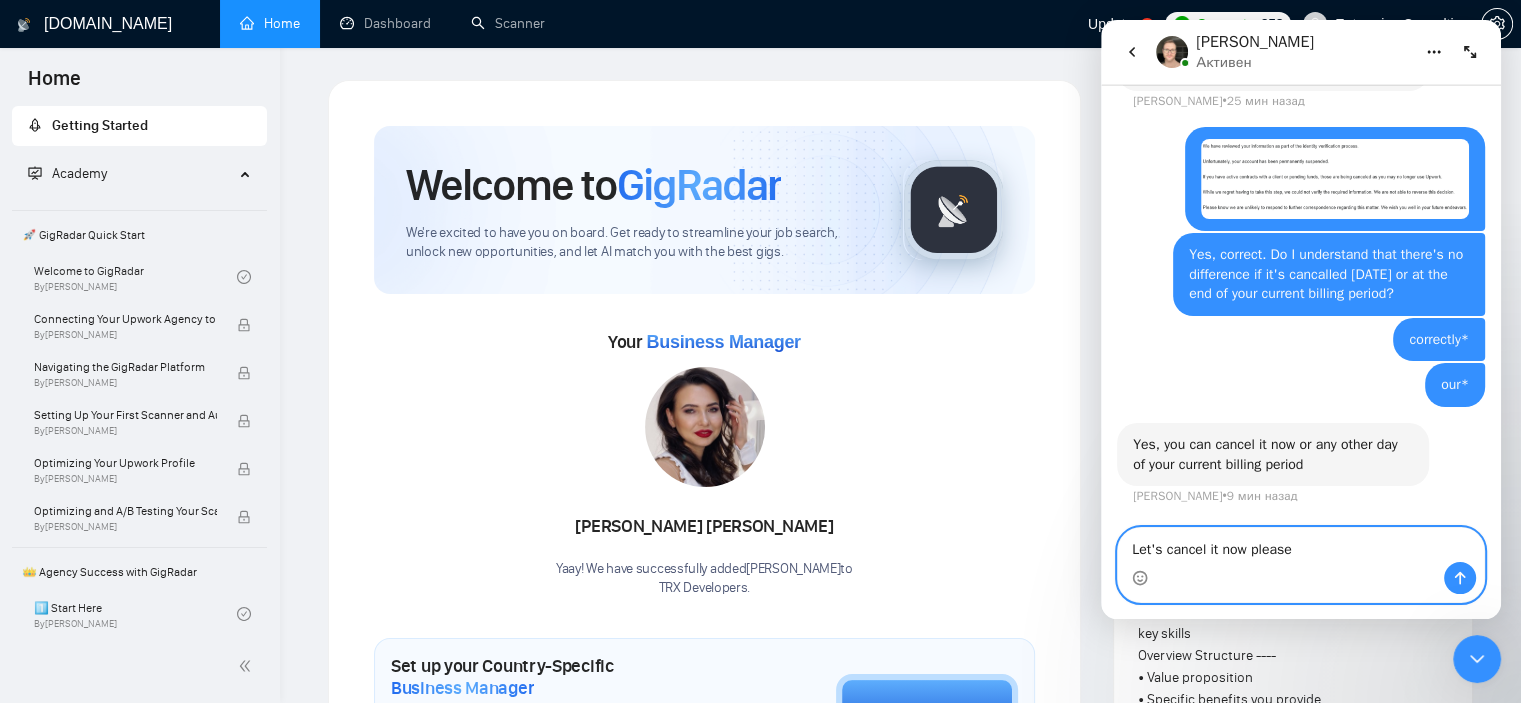 type 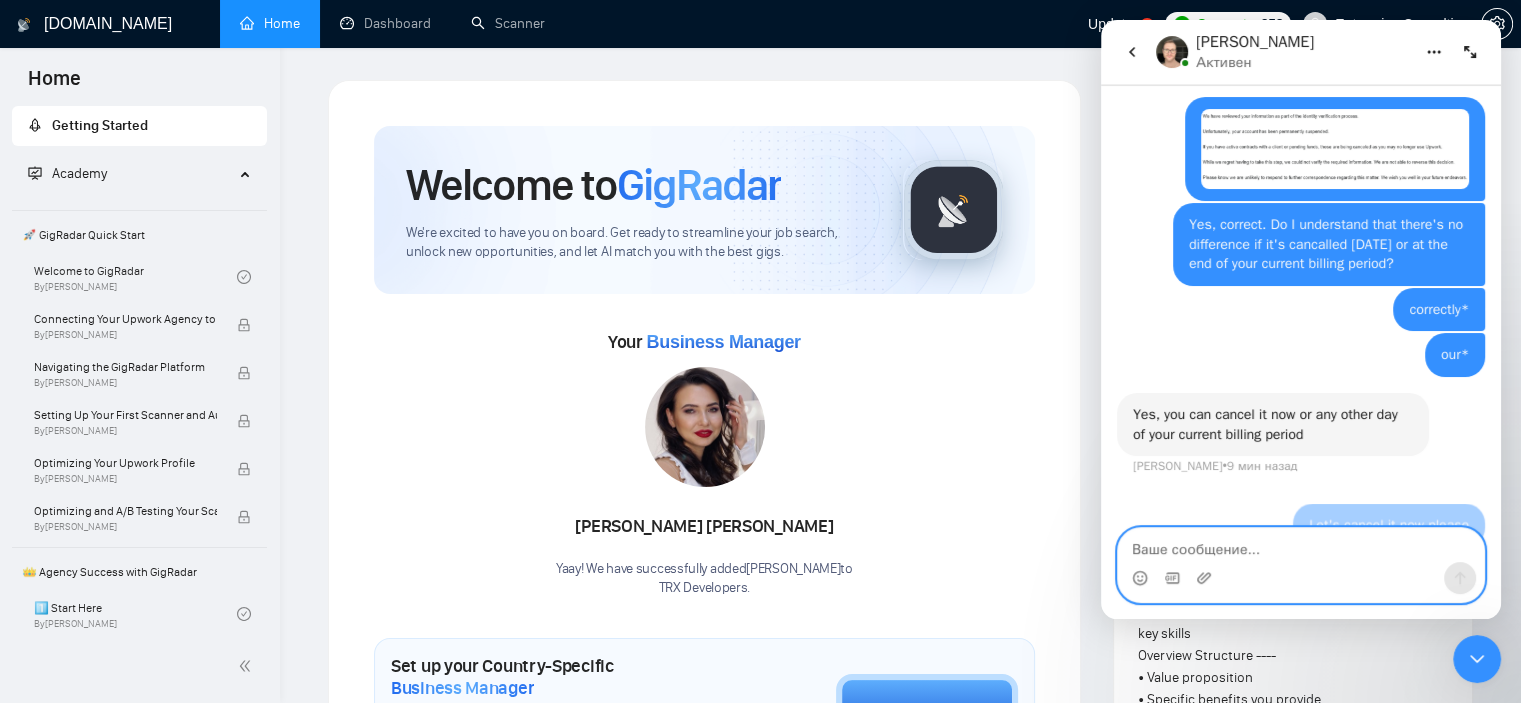 scroll, scrollTop: 1641, scrollLeft: 0, axis: vertical 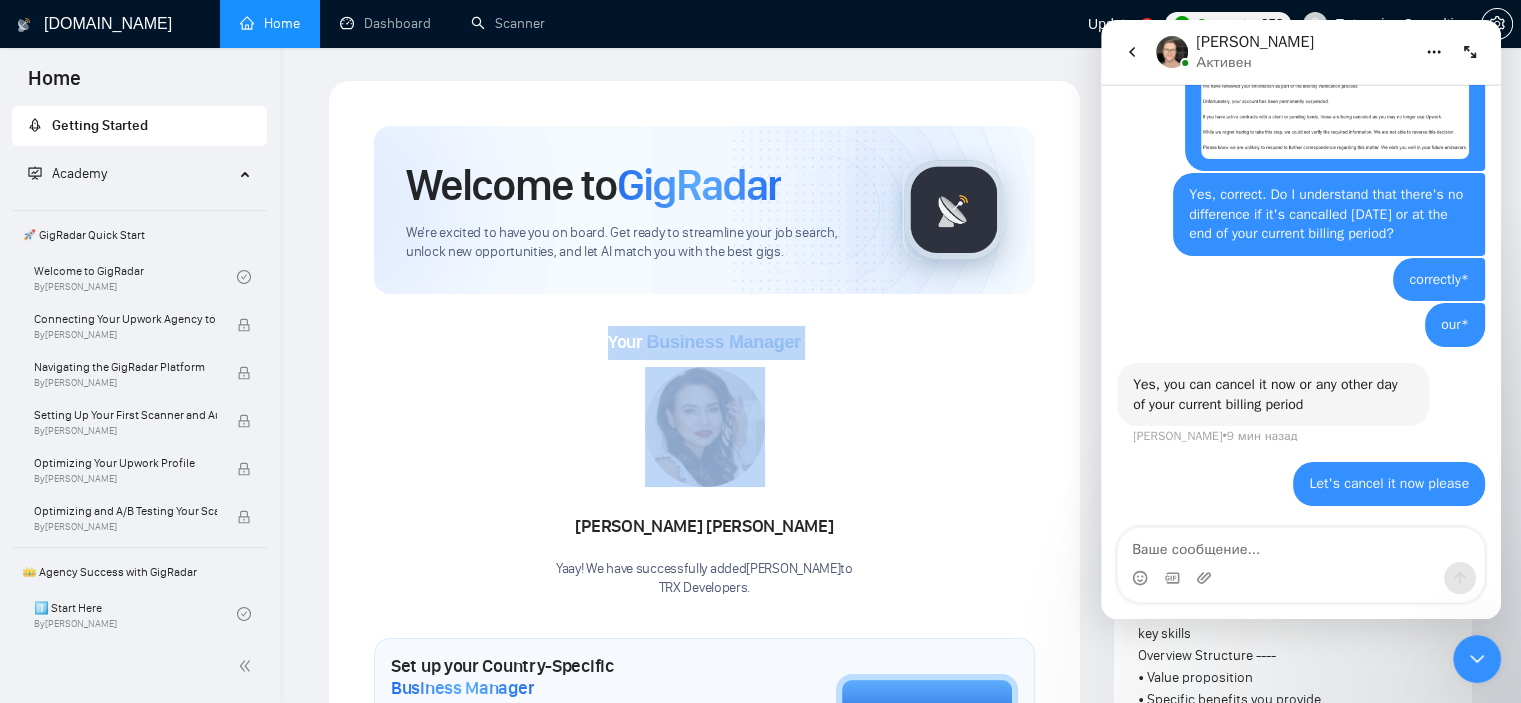 drag, startPoint x: 636, startPoint y: 363, endPoint x: 452, endPoint y: 63, distance: 351.93182 